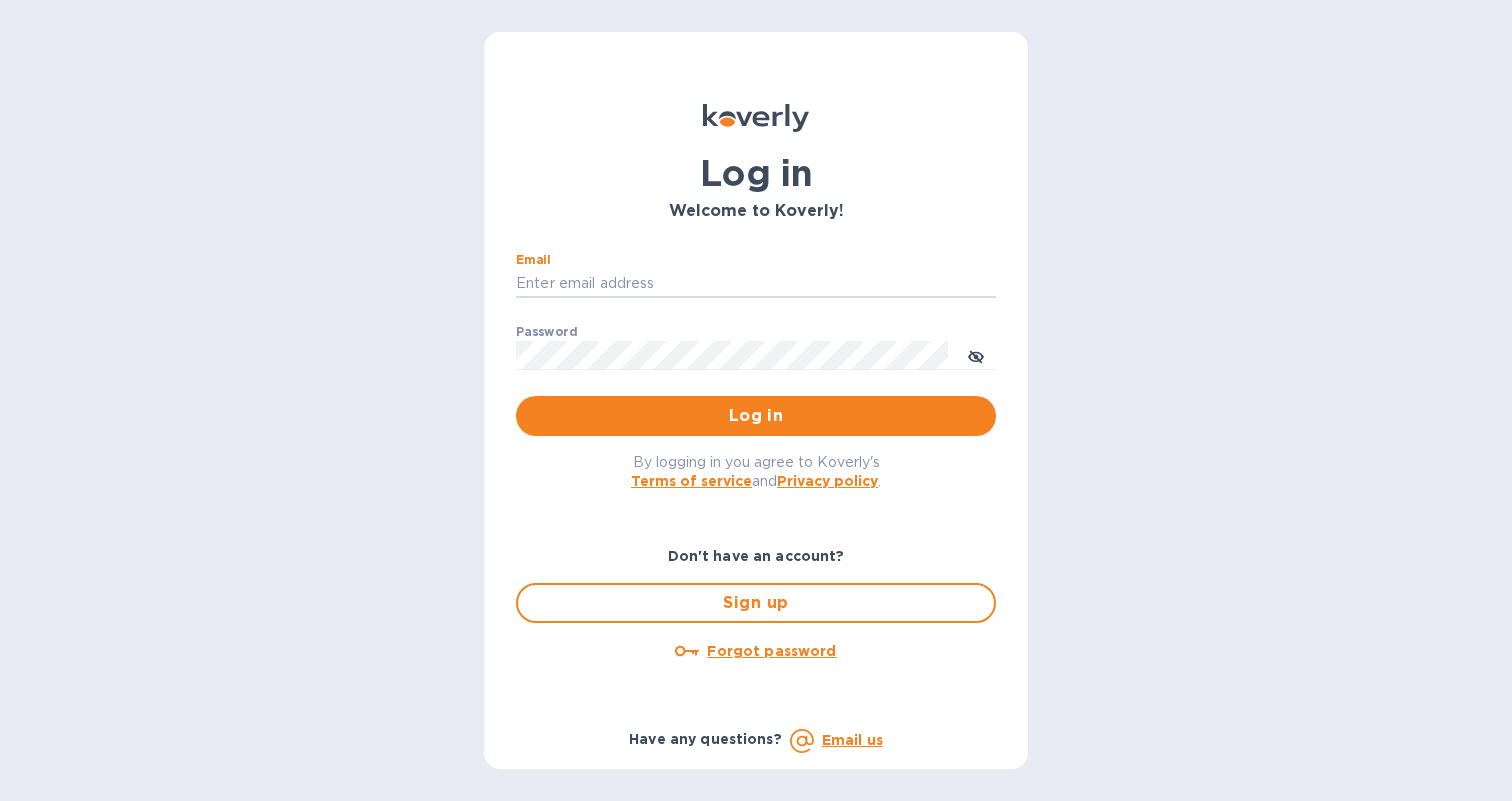 scroll, scrollTop: 0, scrollLeft: 0, axis: both 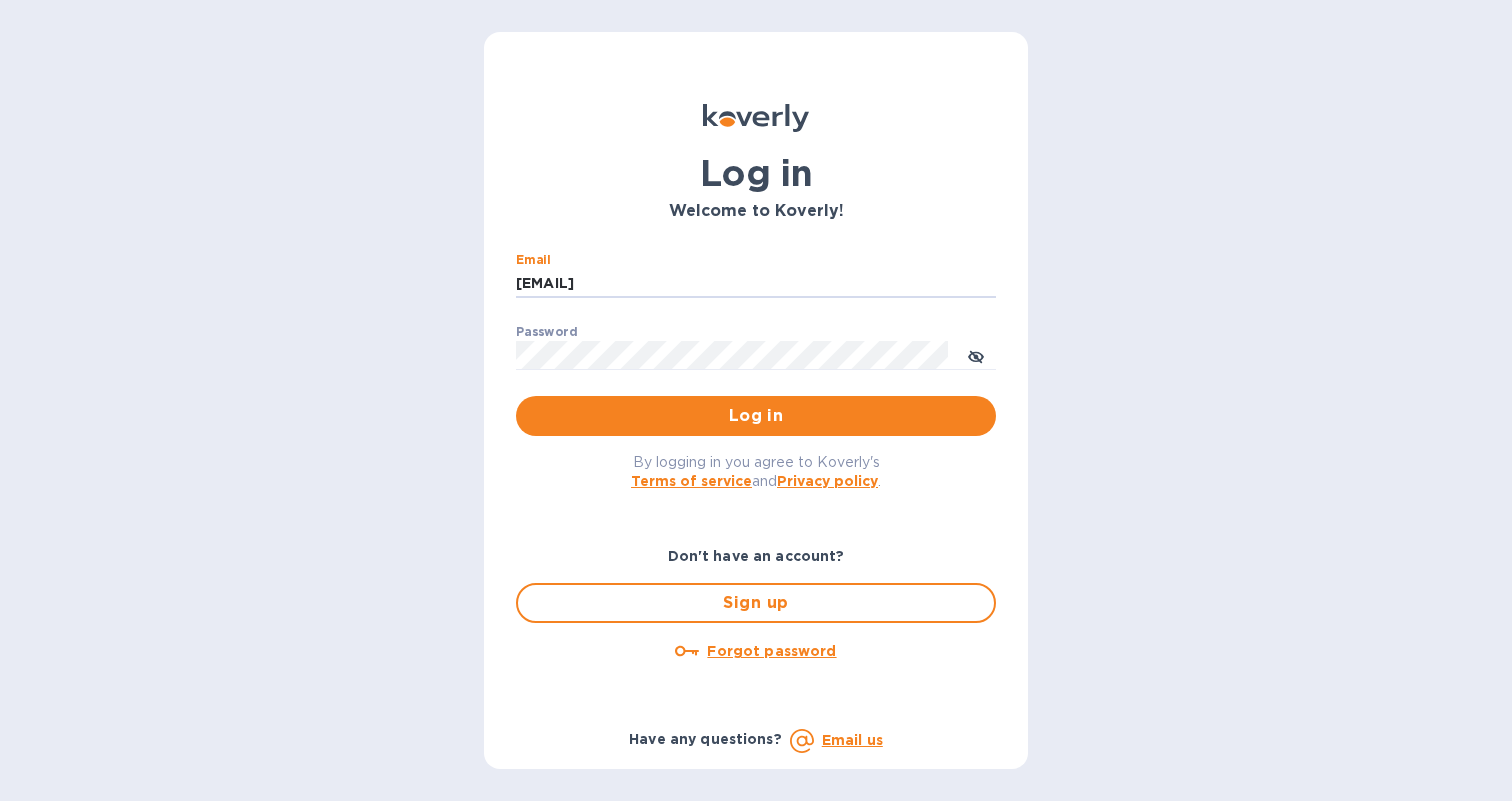 click on "Log in" at bounding box center [756, 416] 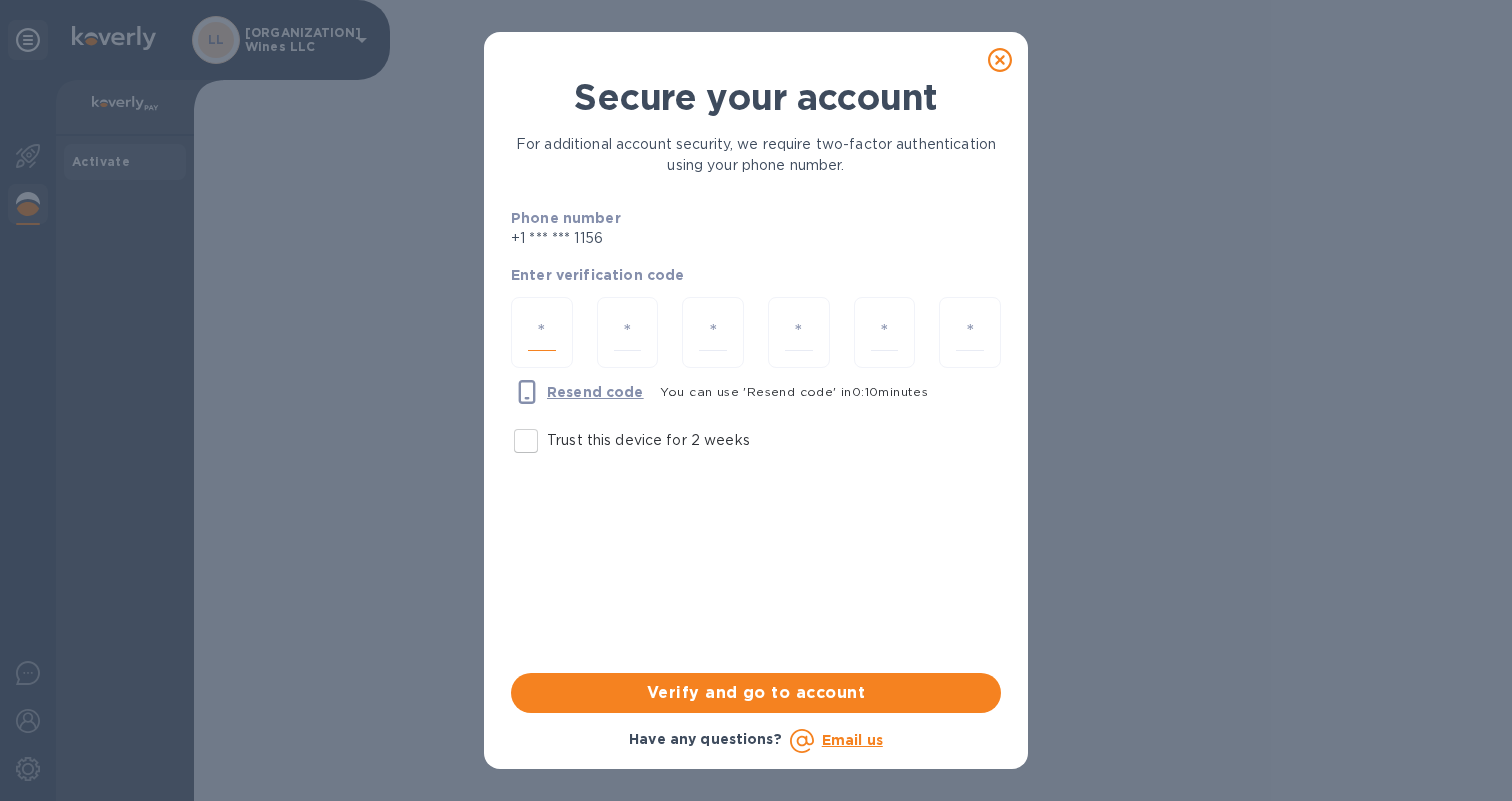 click at bounding box center (542, 332) 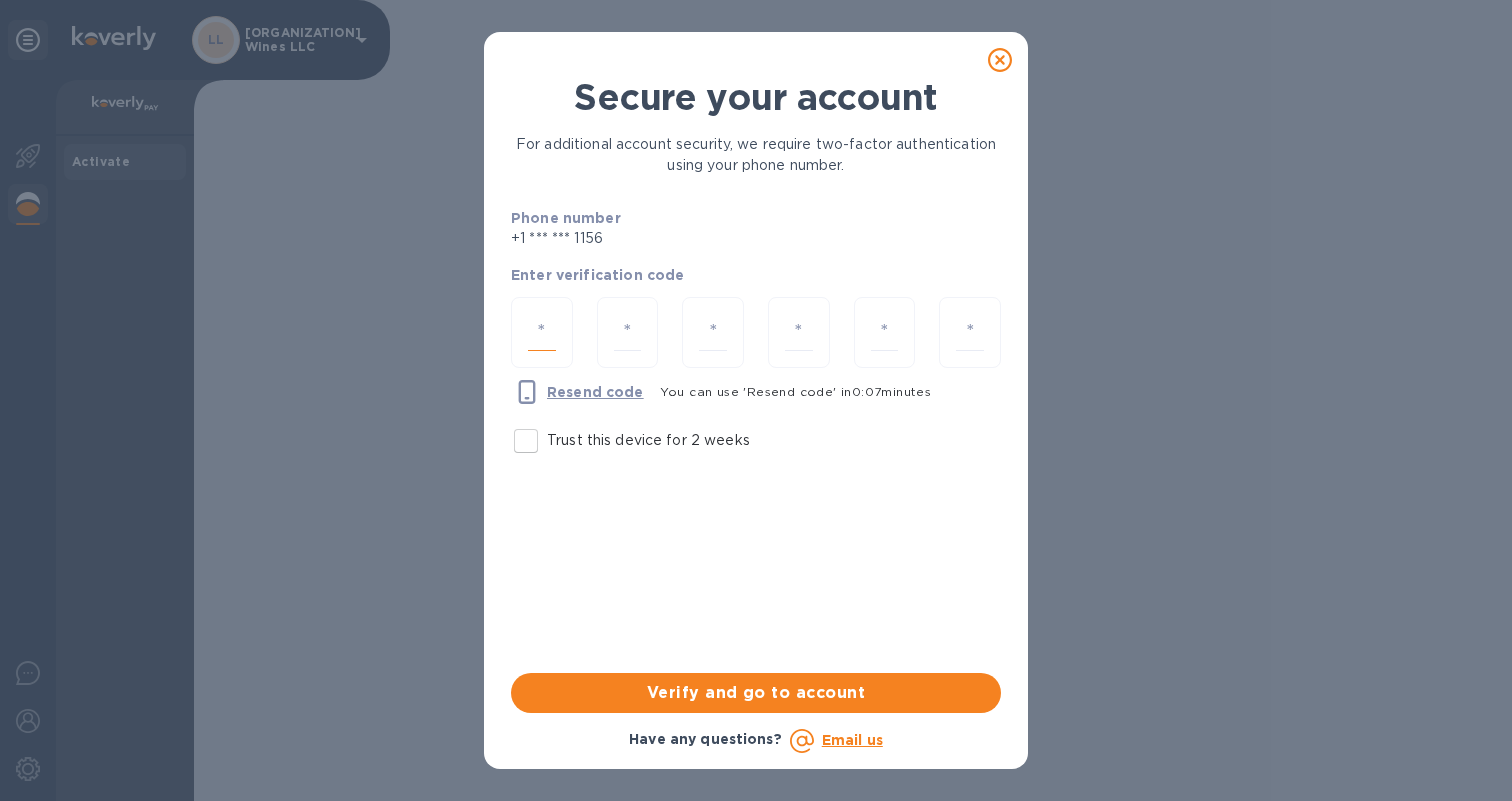 type on "8" 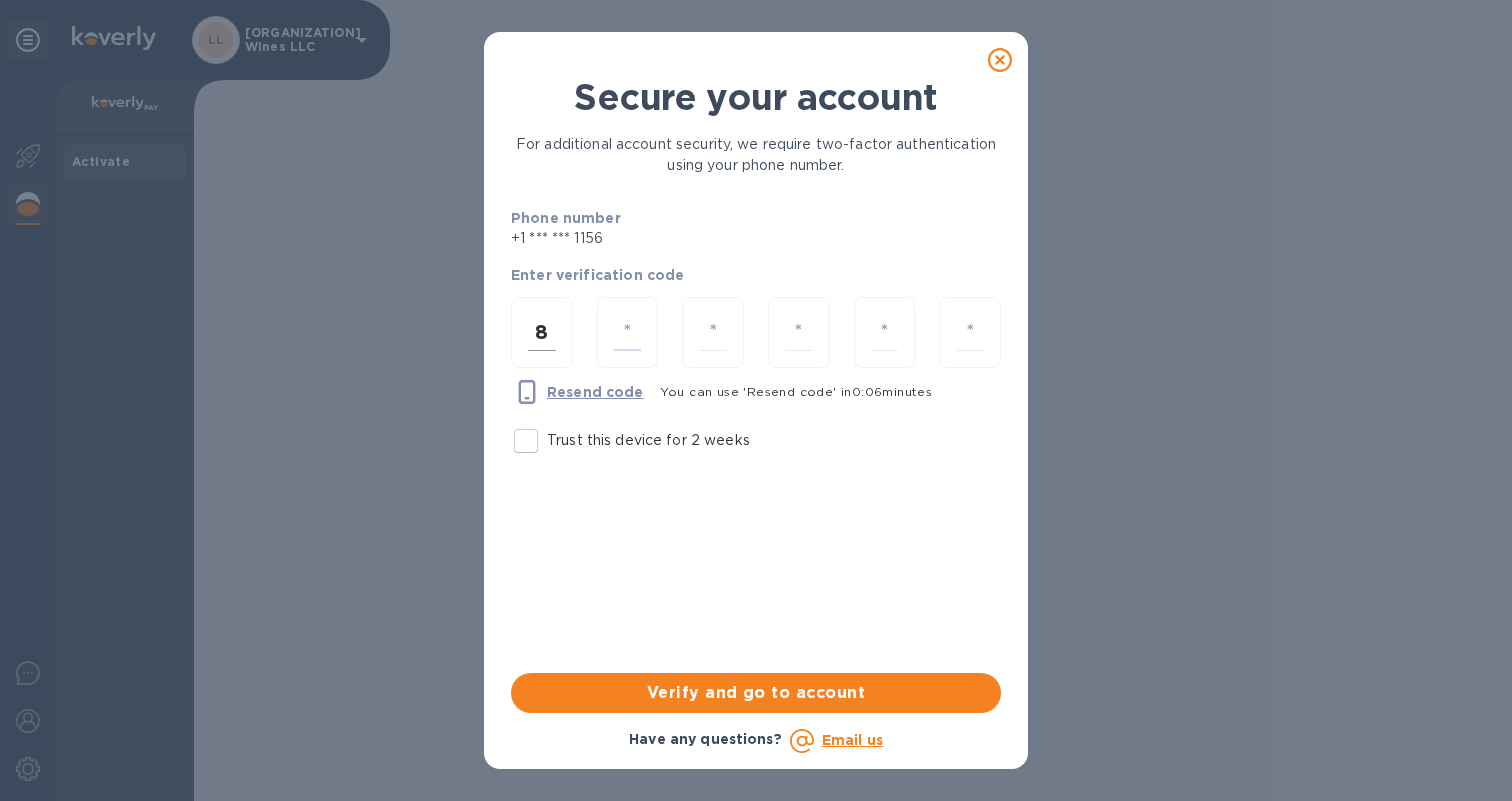 type on "9" 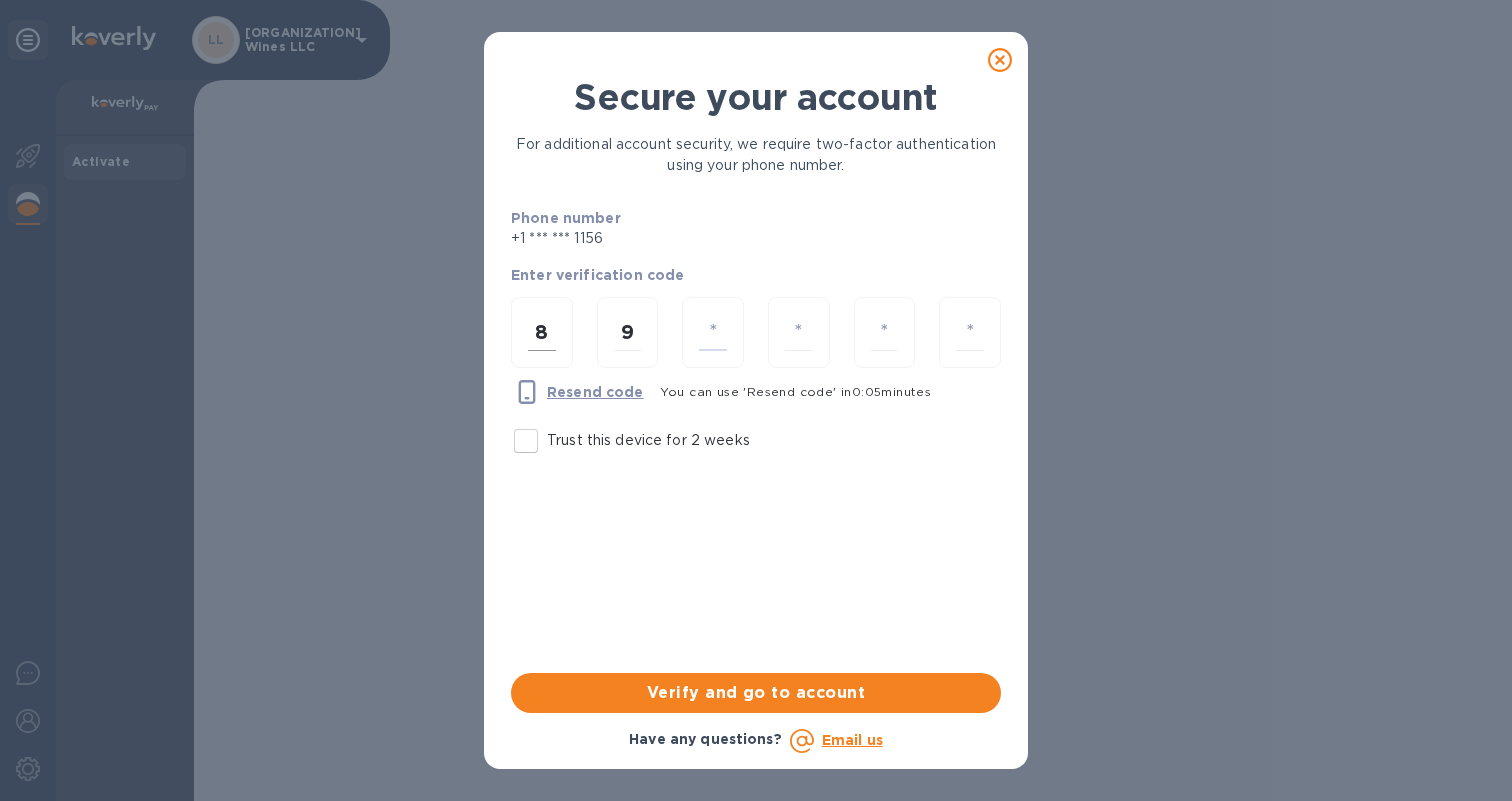 type on "3" 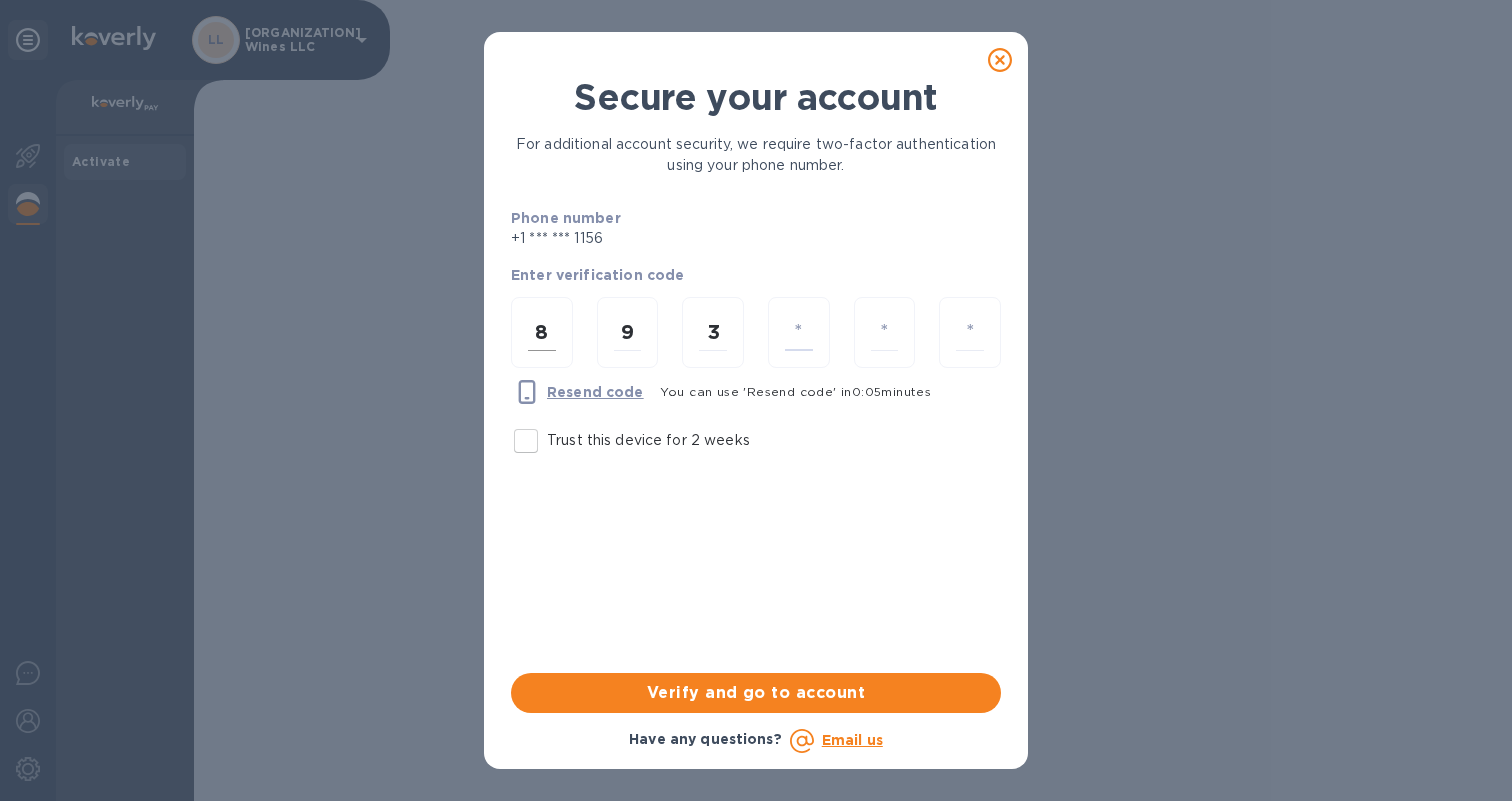type on "3" 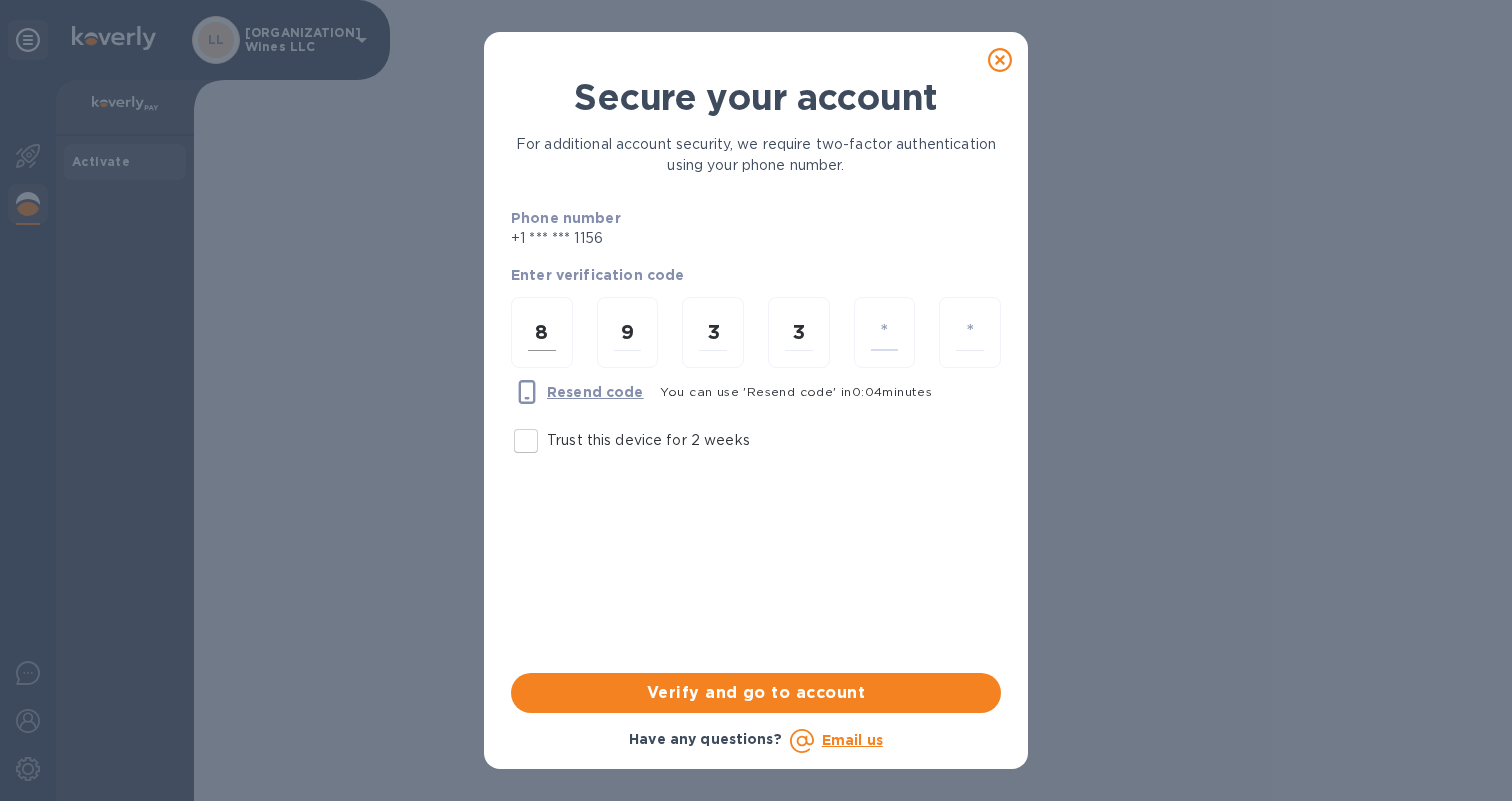 type on "3" 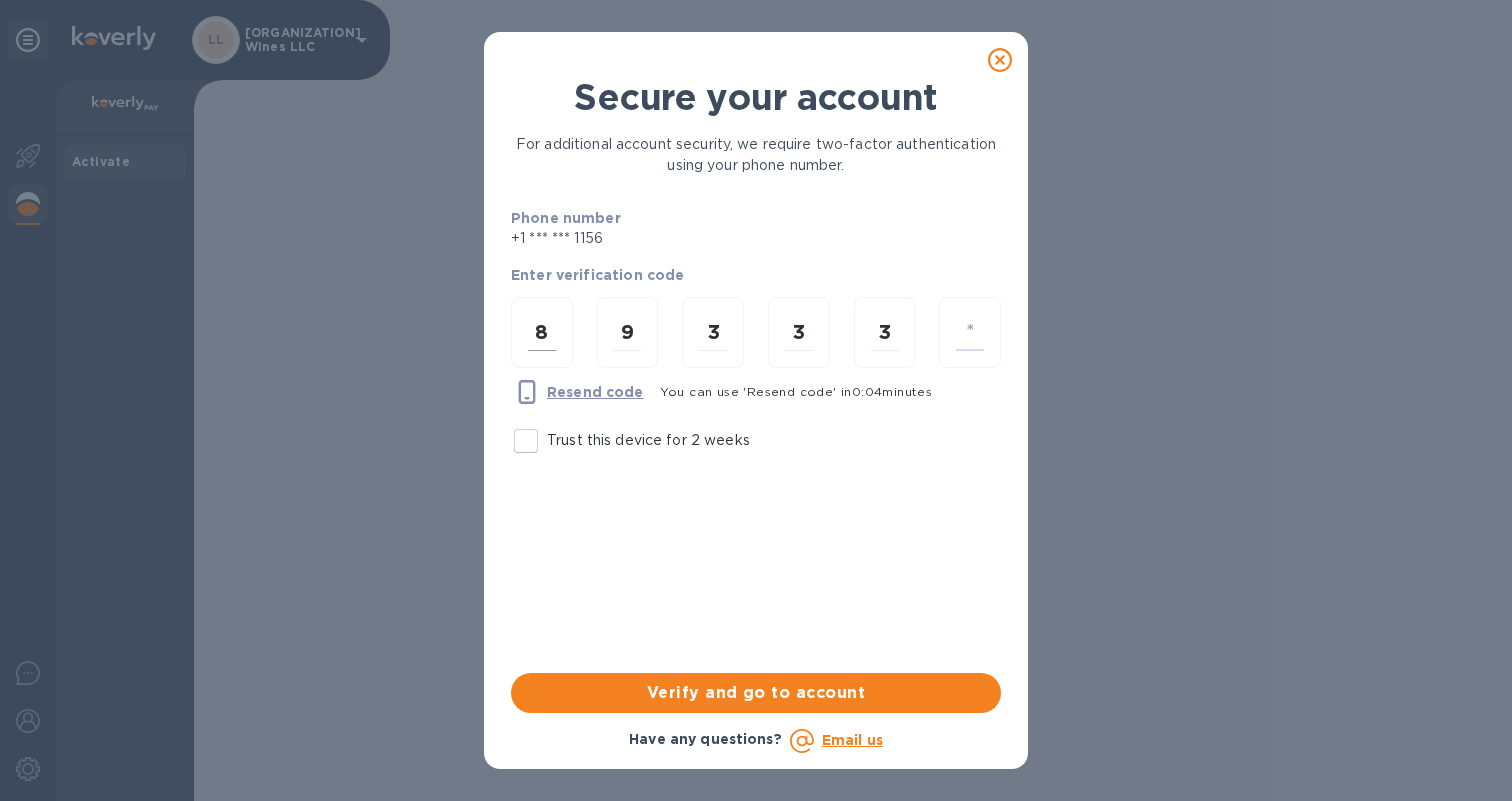 type on "7" 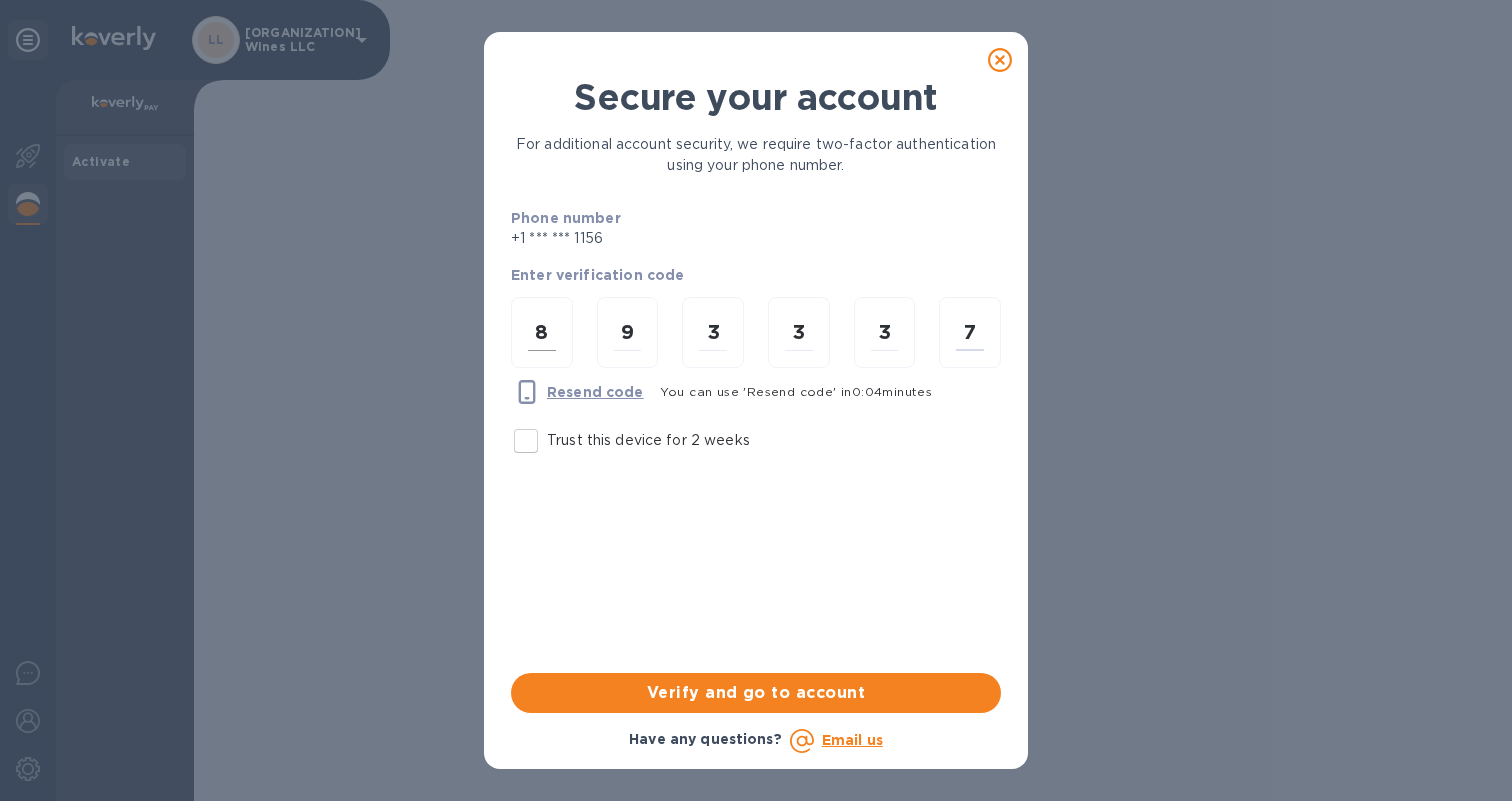 type 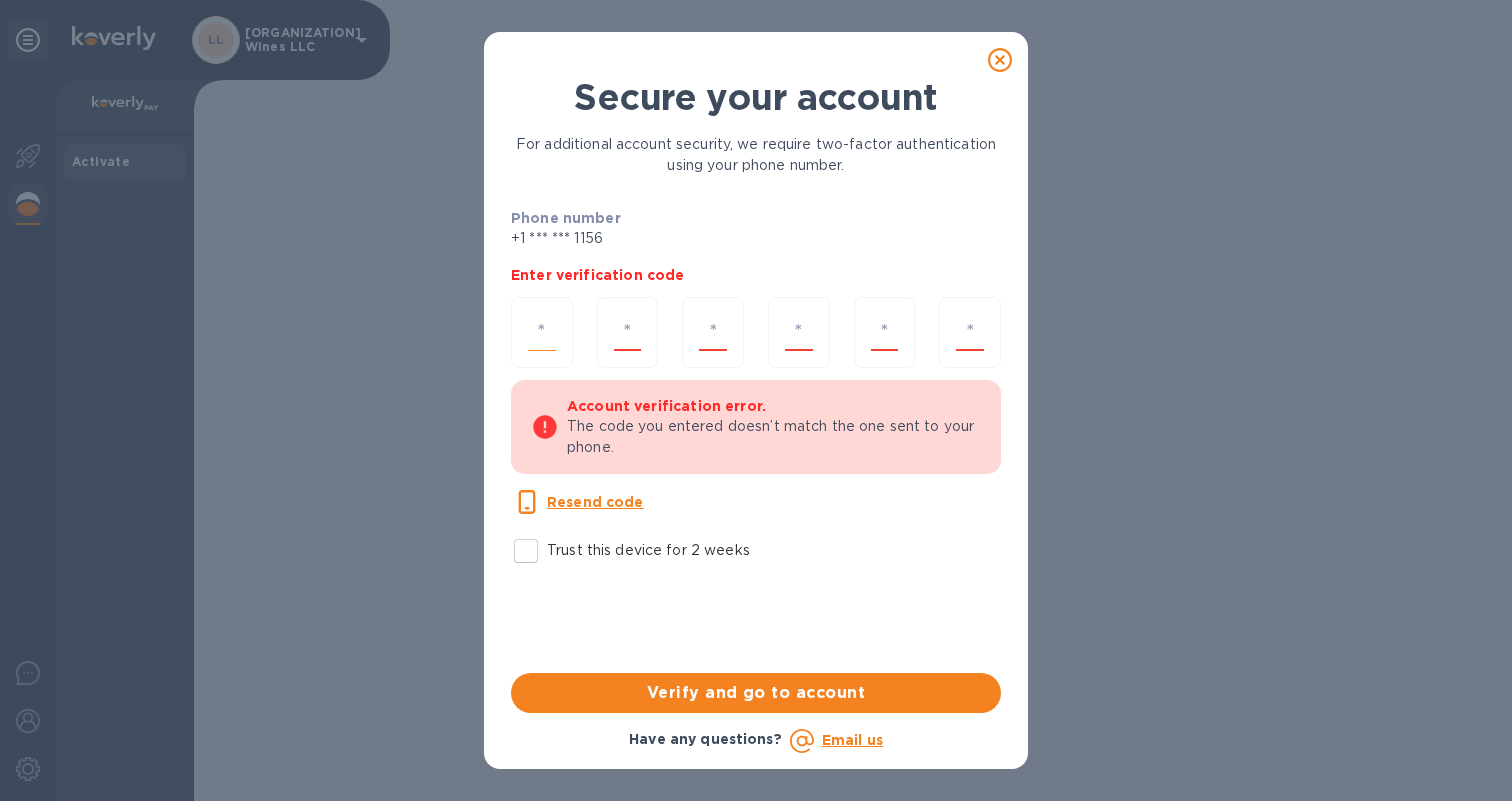click at bounding box center [542, 332] 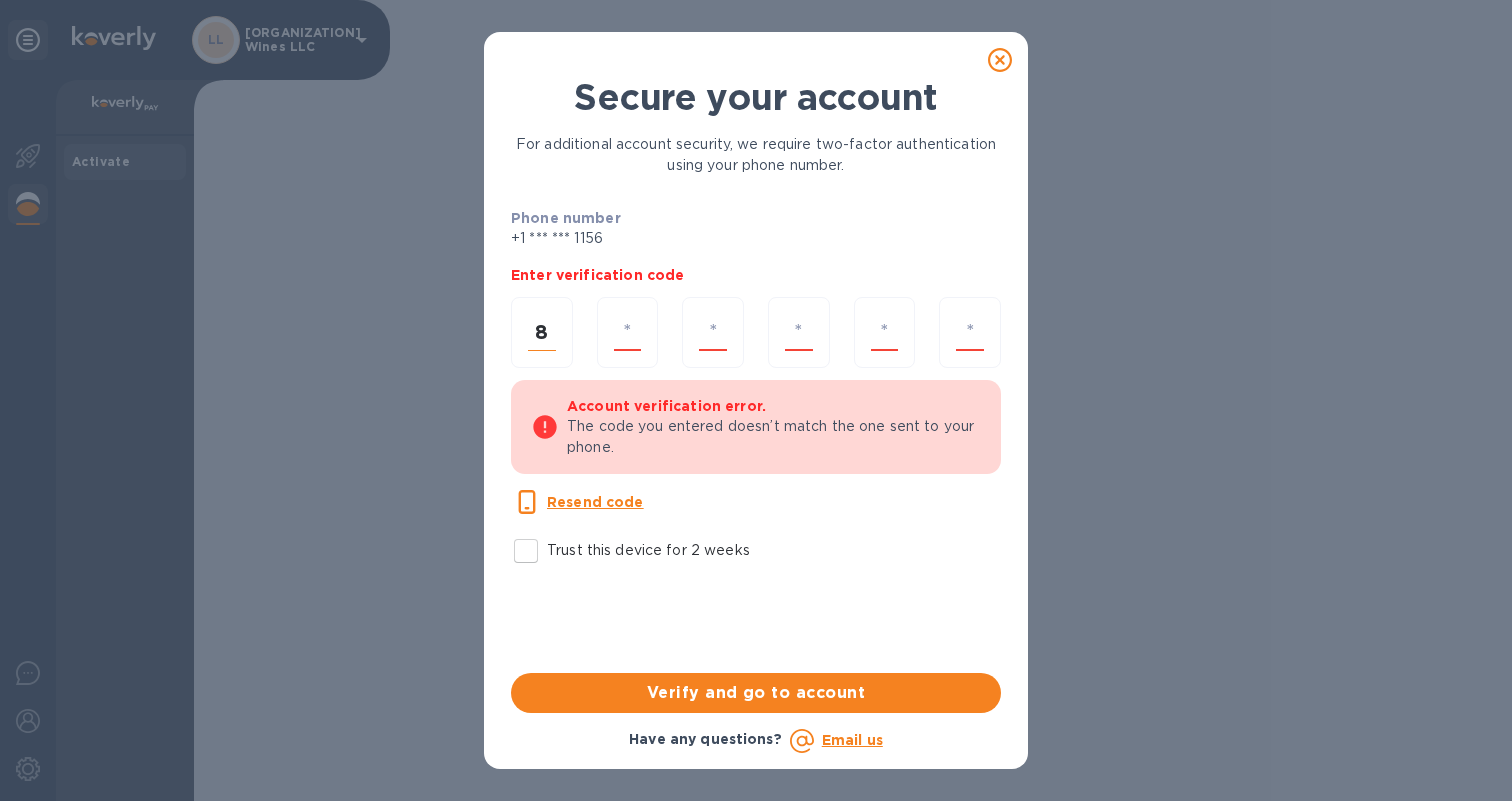 type on "9" 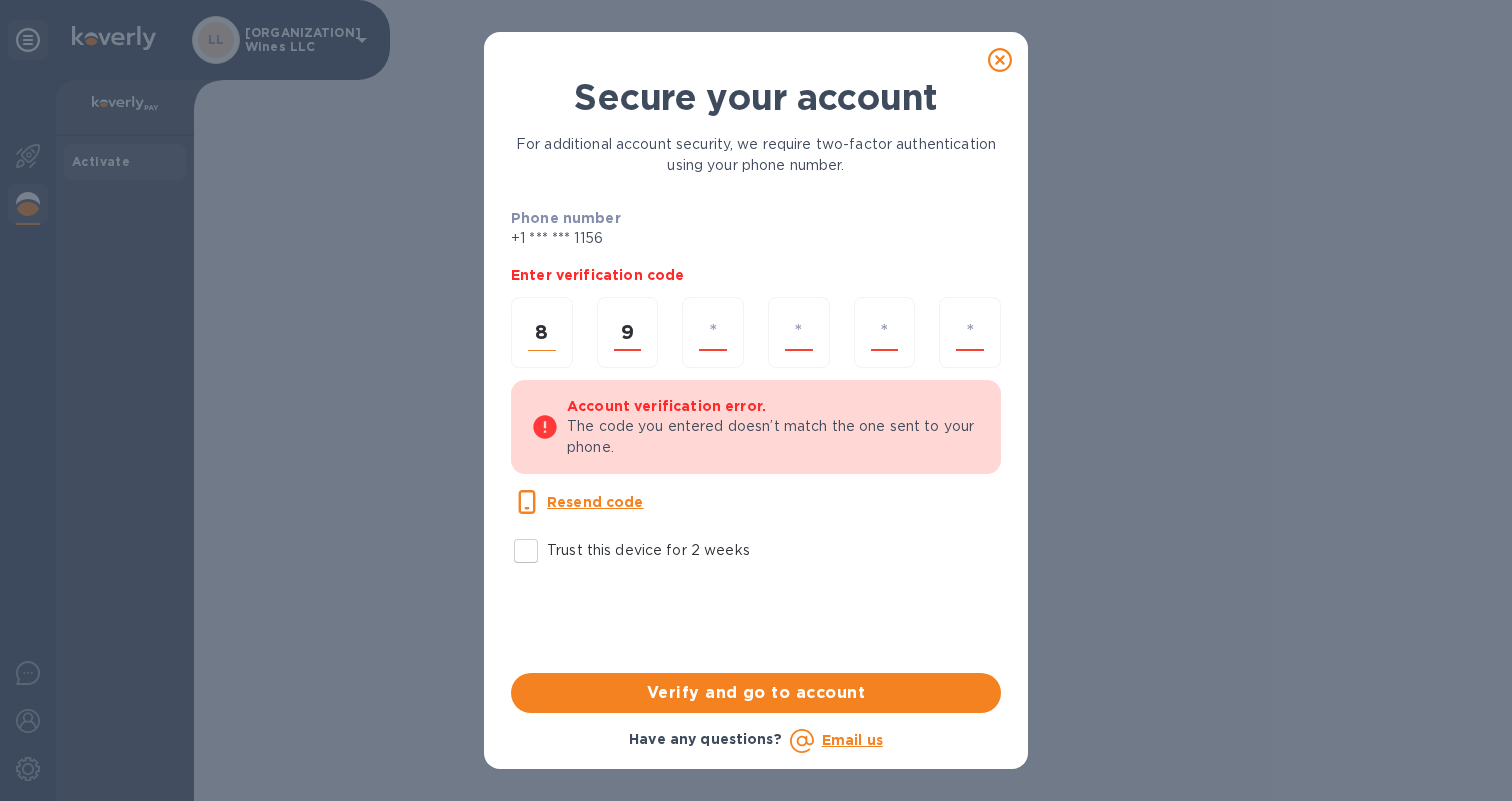 type on "3" 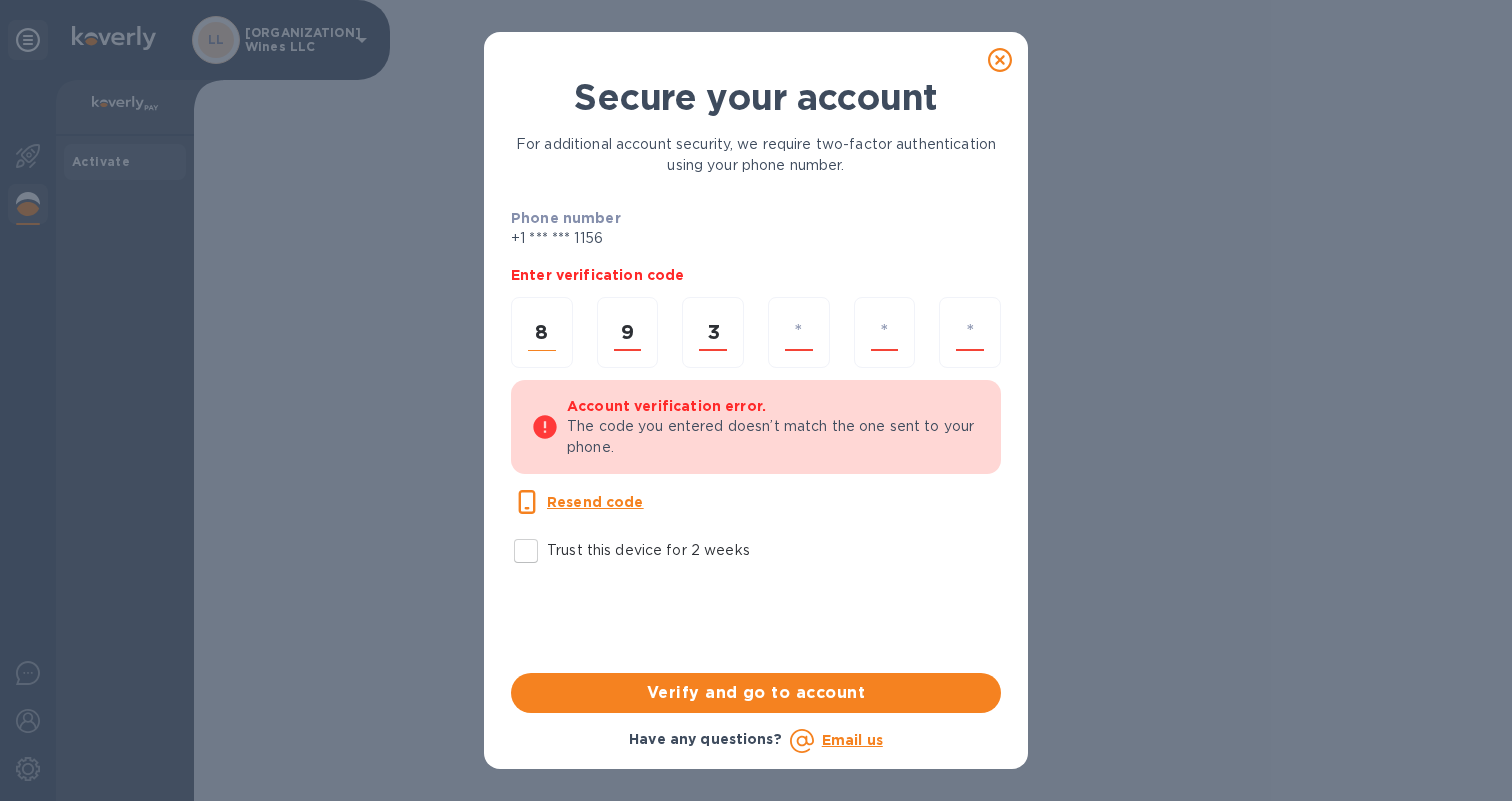 type on "3" 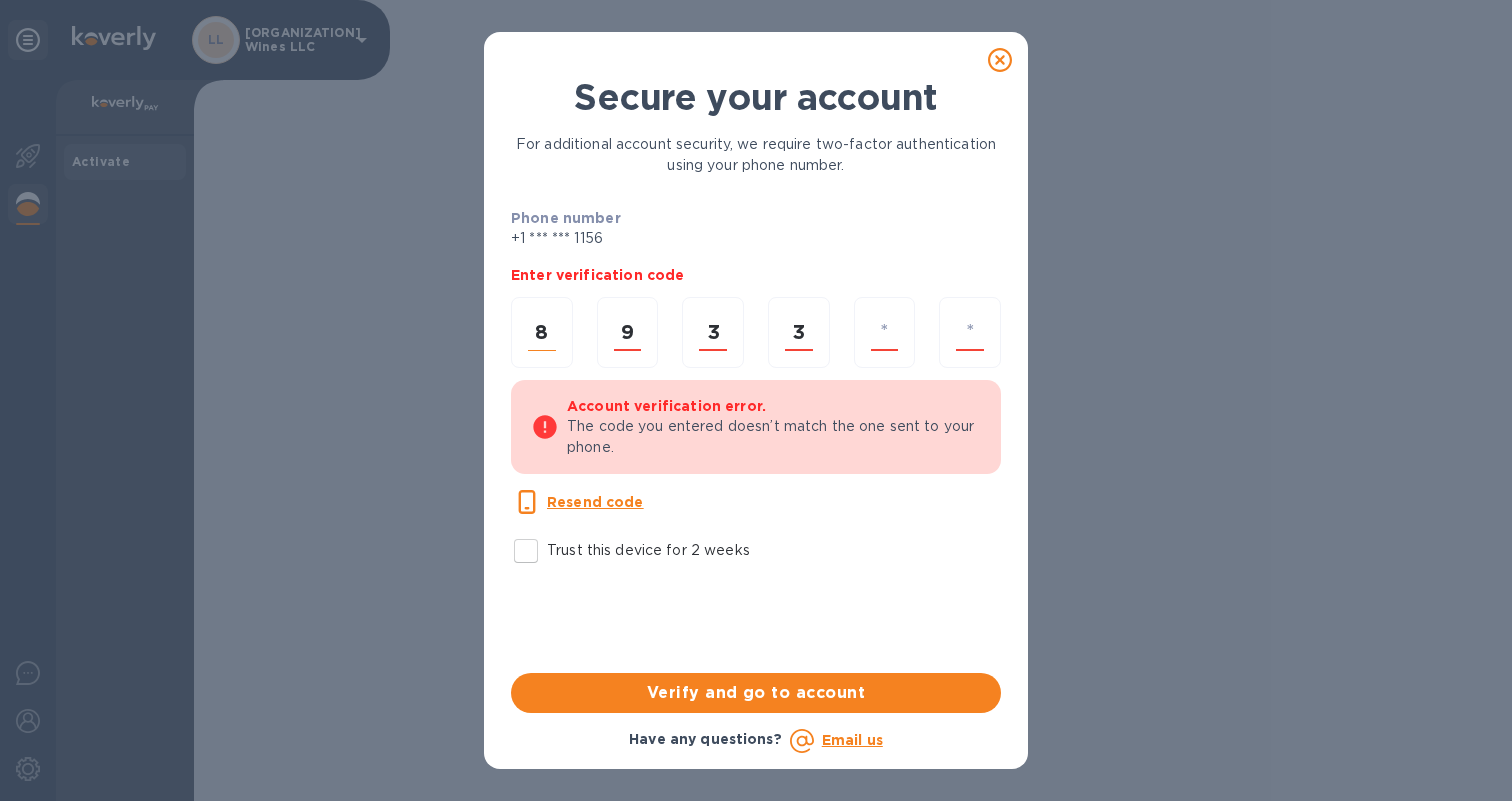 type on "2" 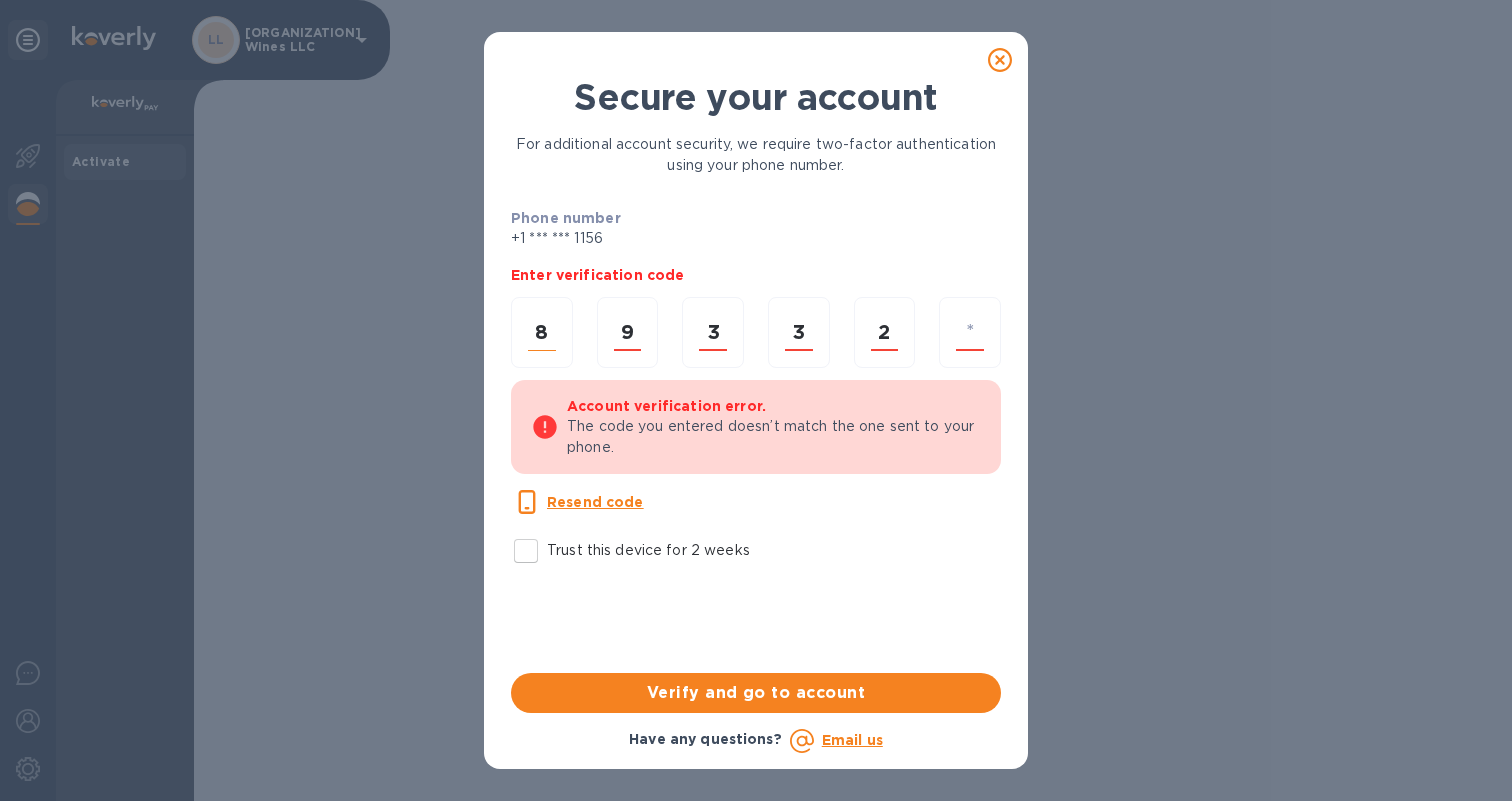 type on "7" 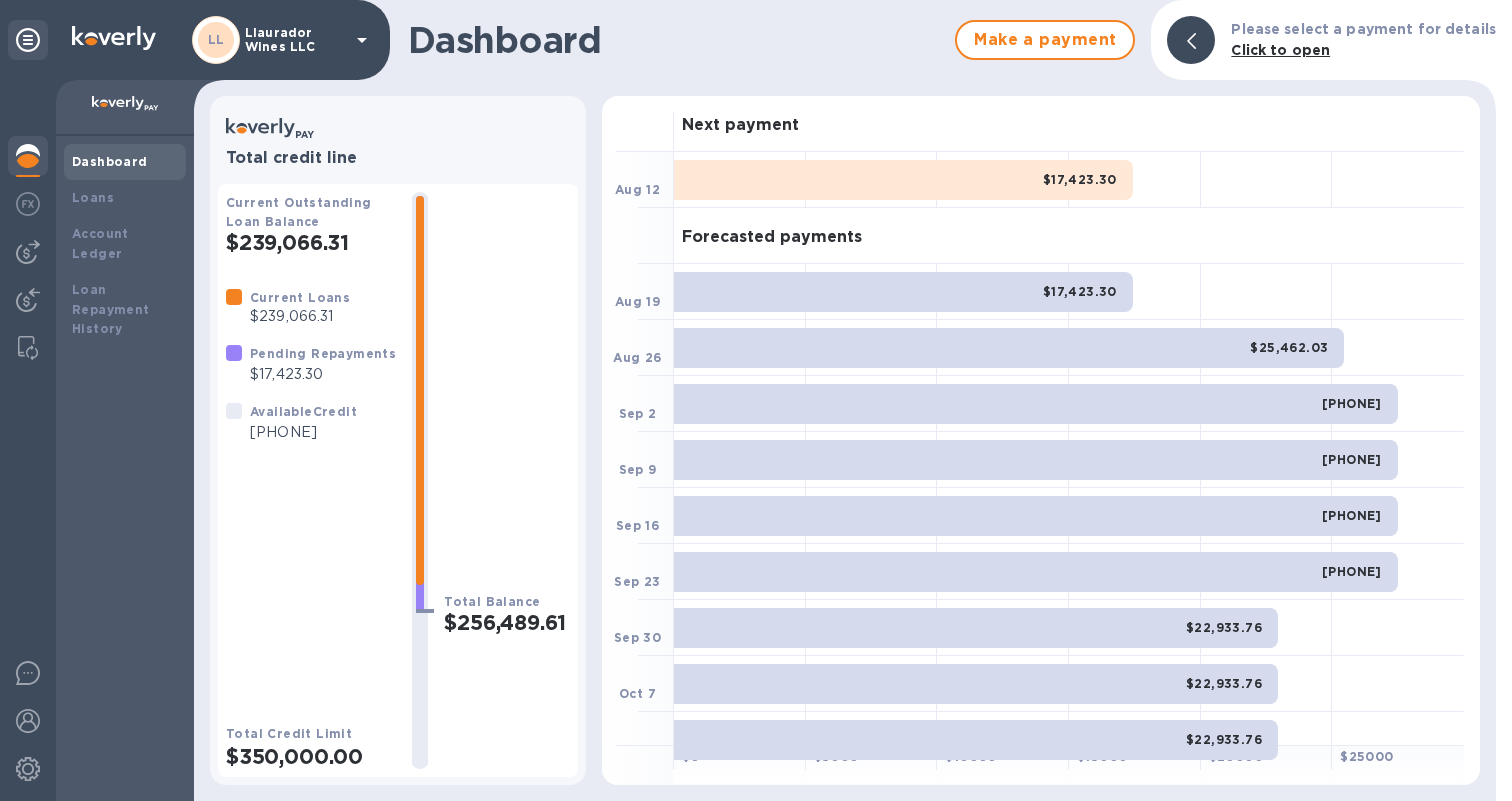 scroll, scrollTop: 0, scrollLeft: 0, axis: both 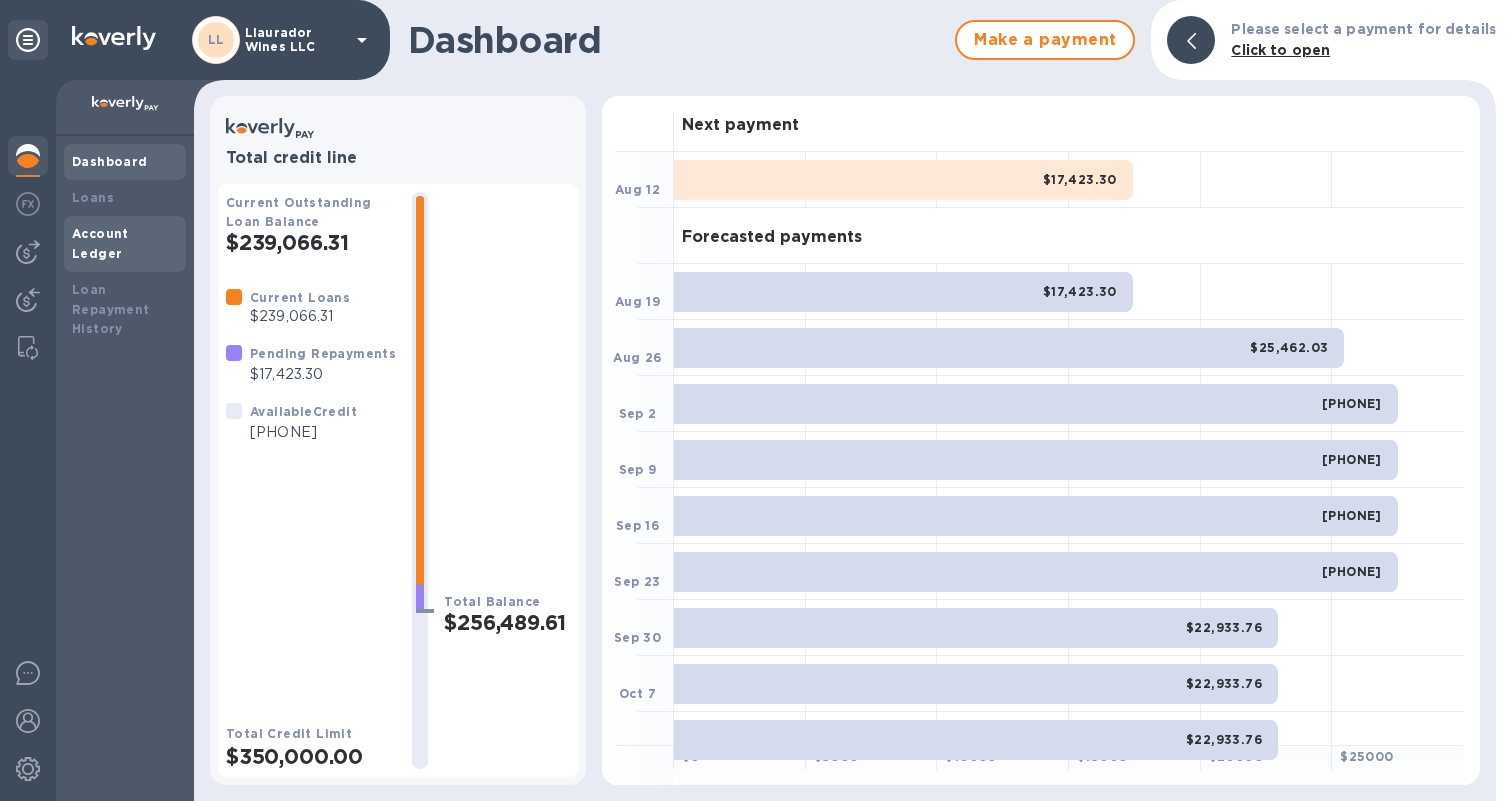 click on "Account Ledger" at bounding box center [100, 243] 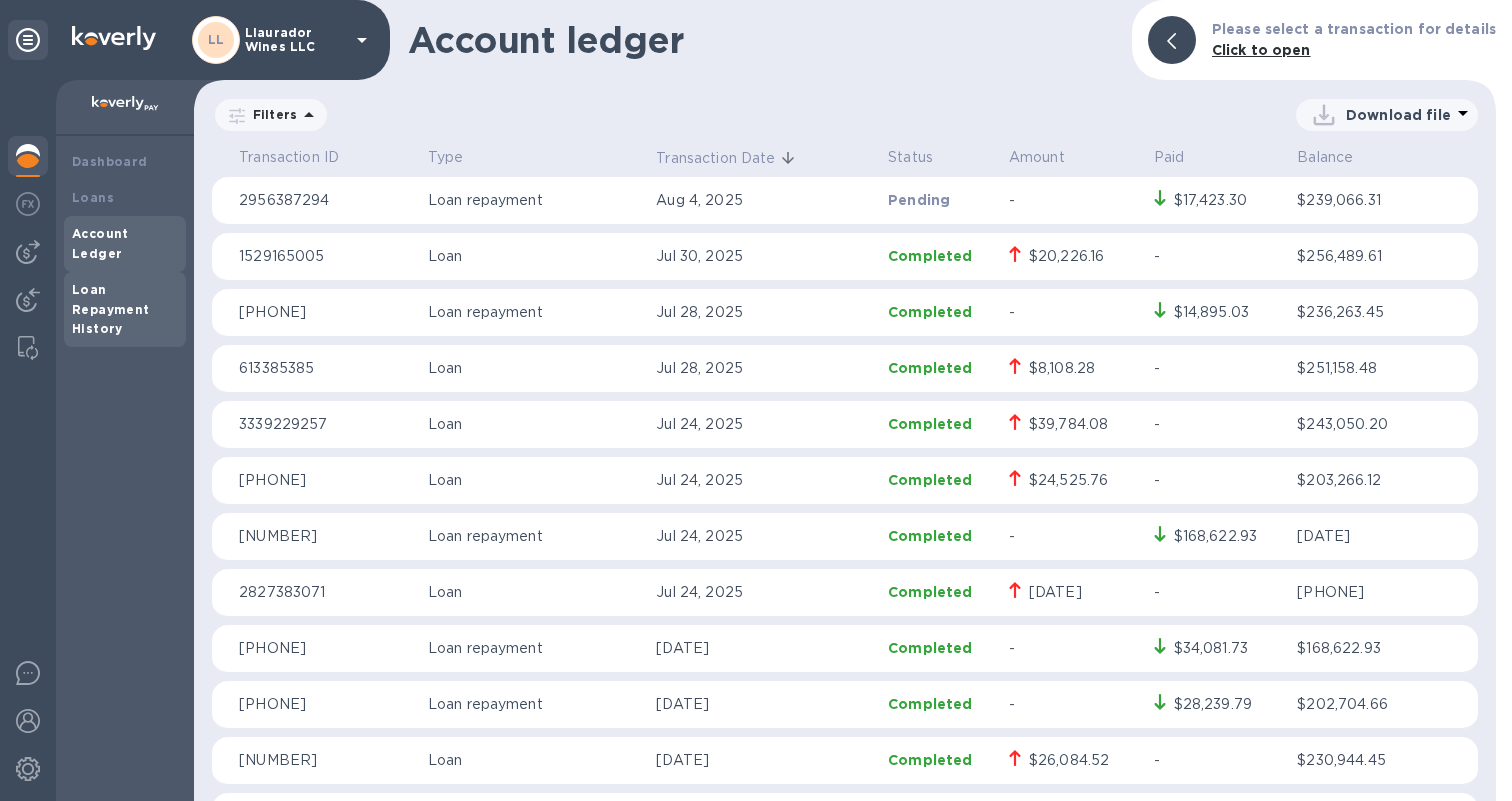 click on "Loan Repayment History" at bounding box center [111, 309] 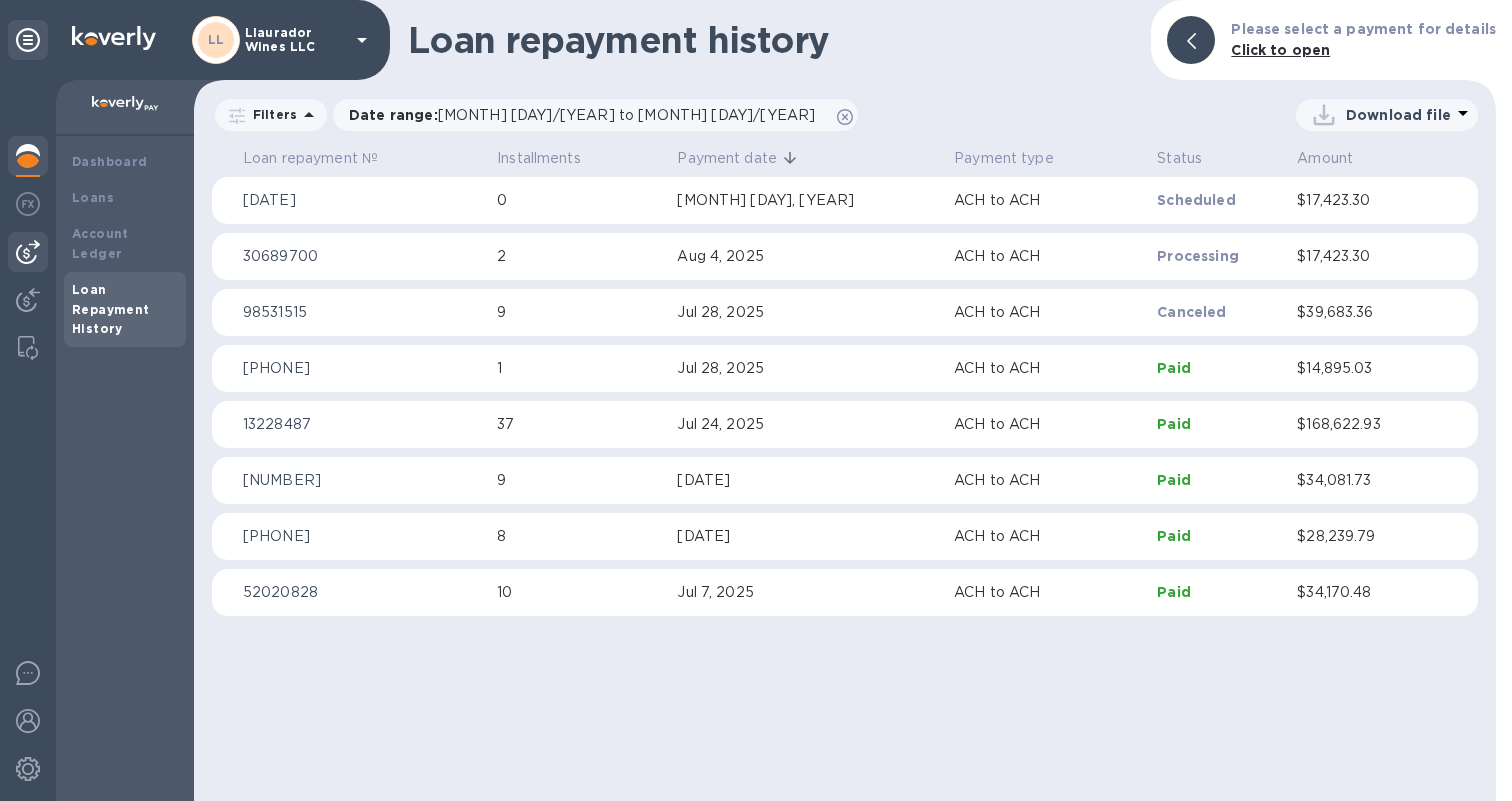 click at bounding box center (28, 252) 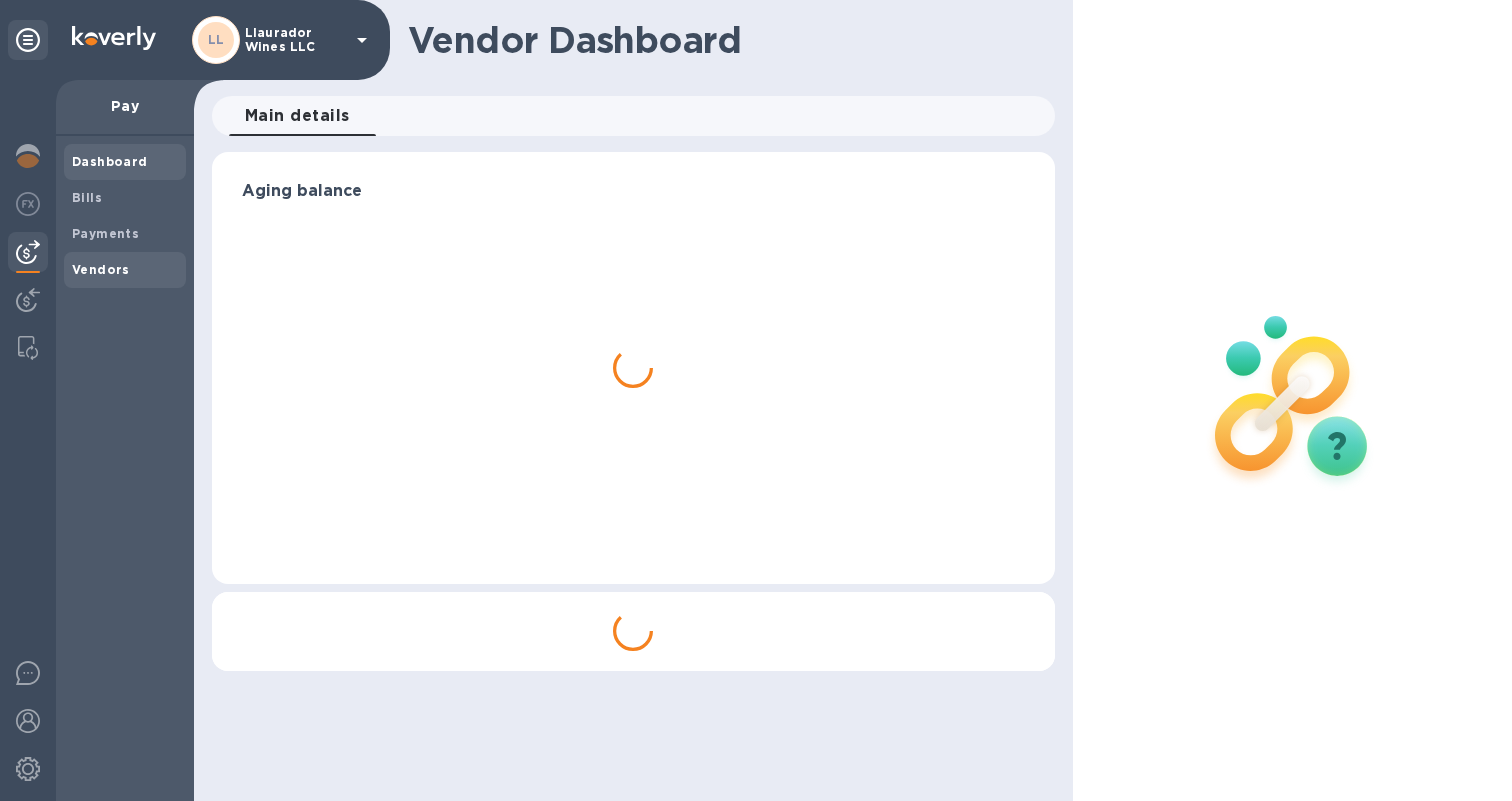 click on "Vendors" at bounding box center [101, 269] 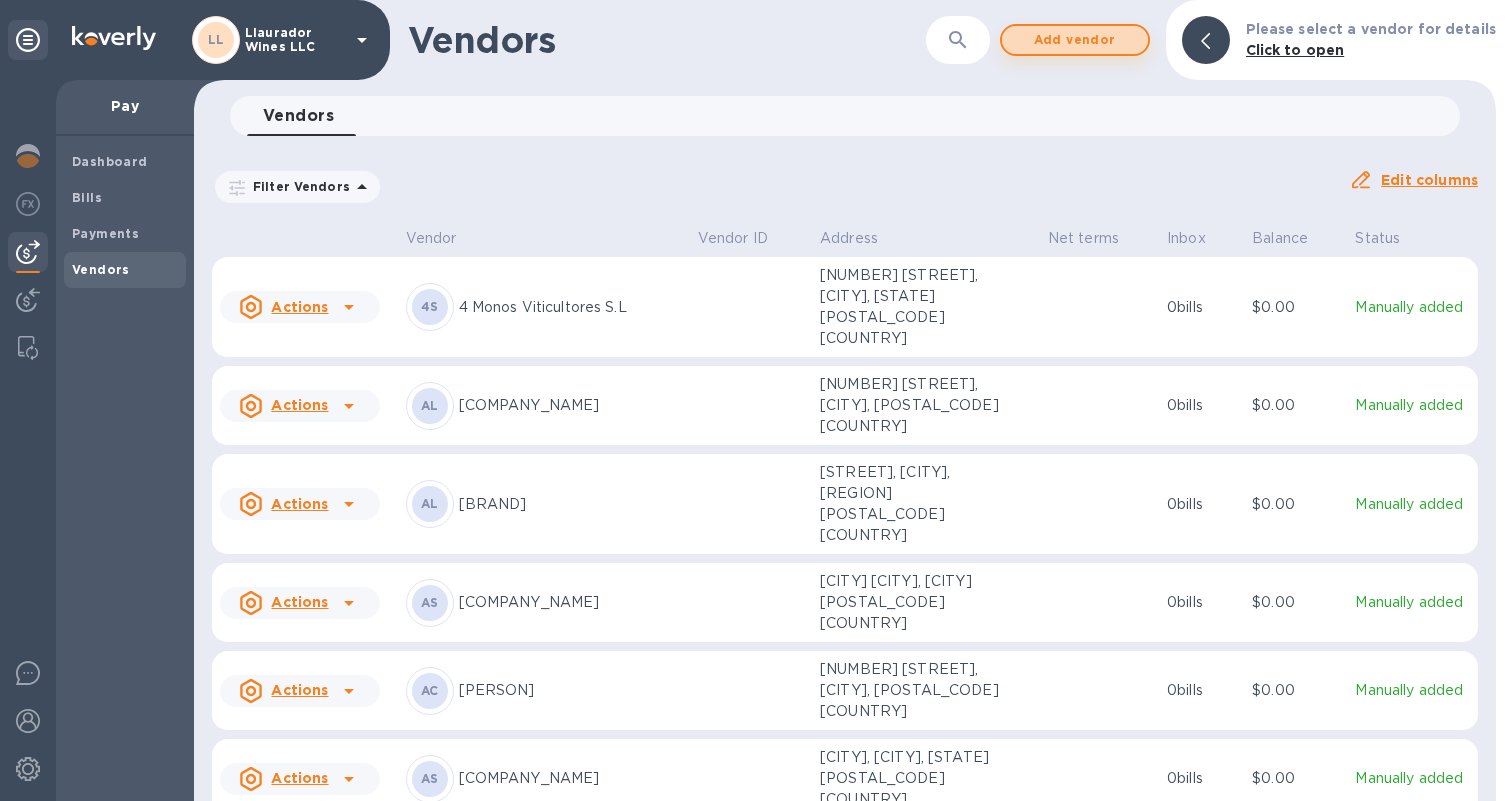 click on "Add vendor" at bounding box center [1075, 40] 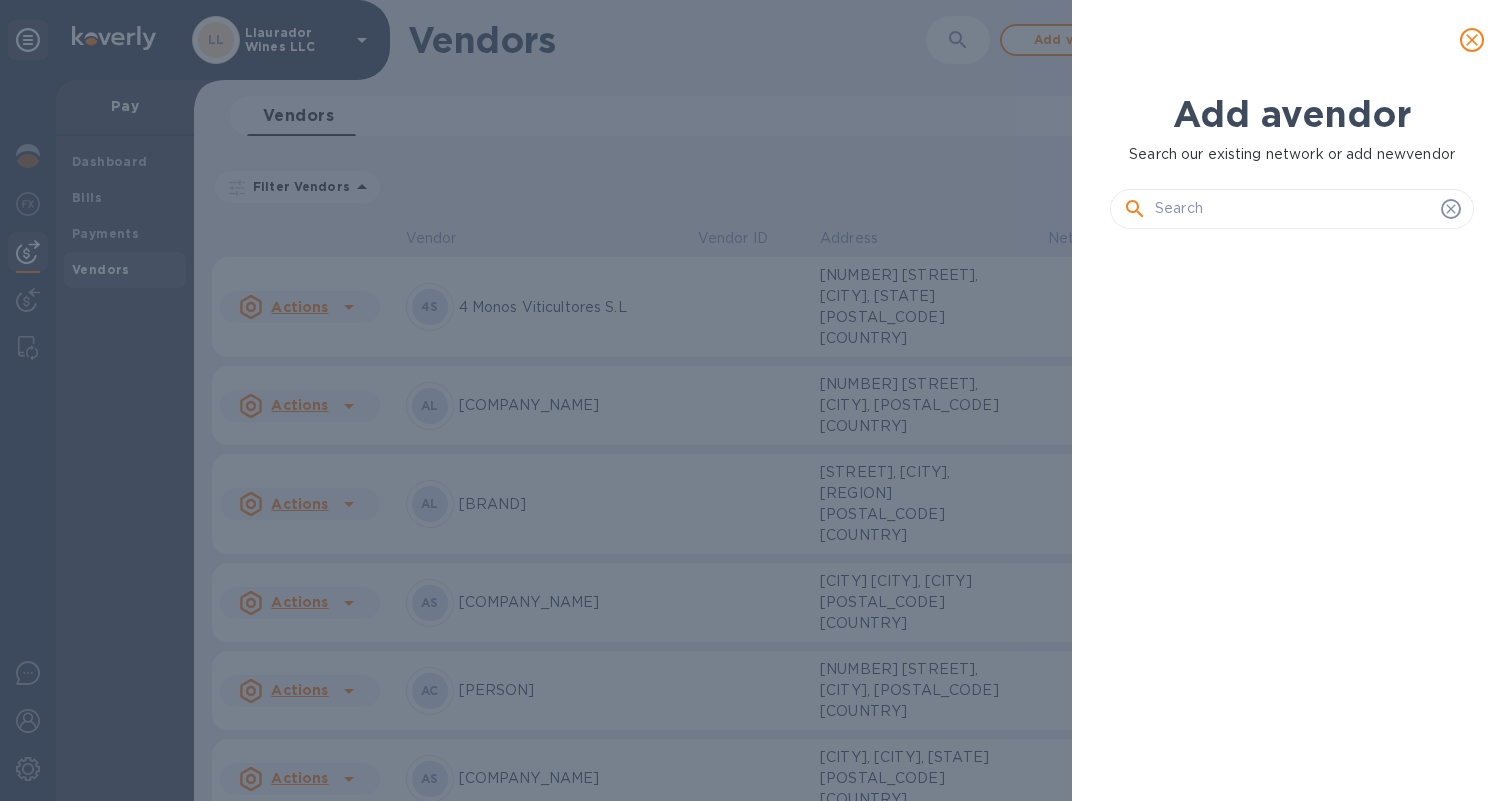scroll, scrollTop: 17, scrollLeft: 9, axis: both 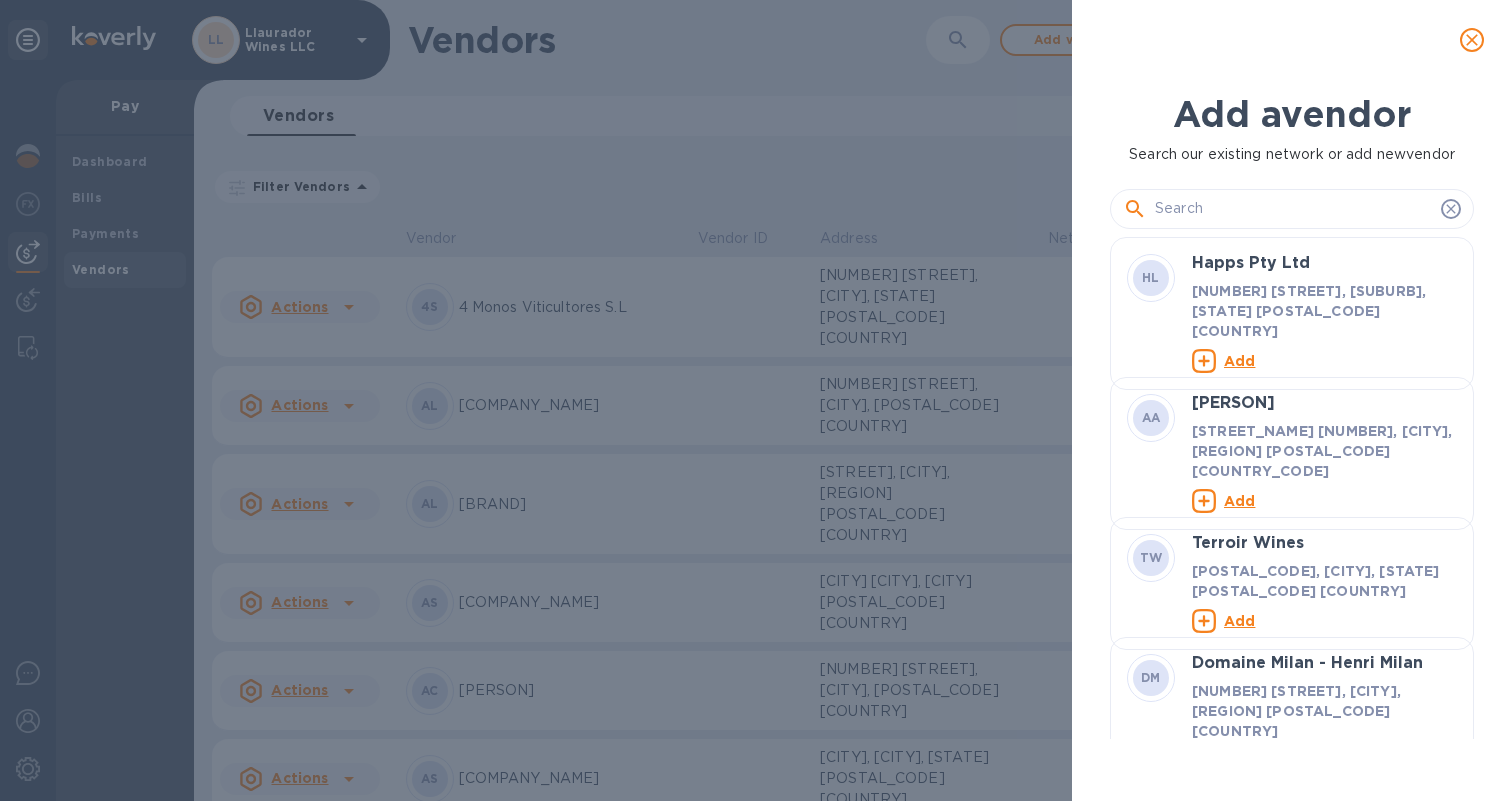 click 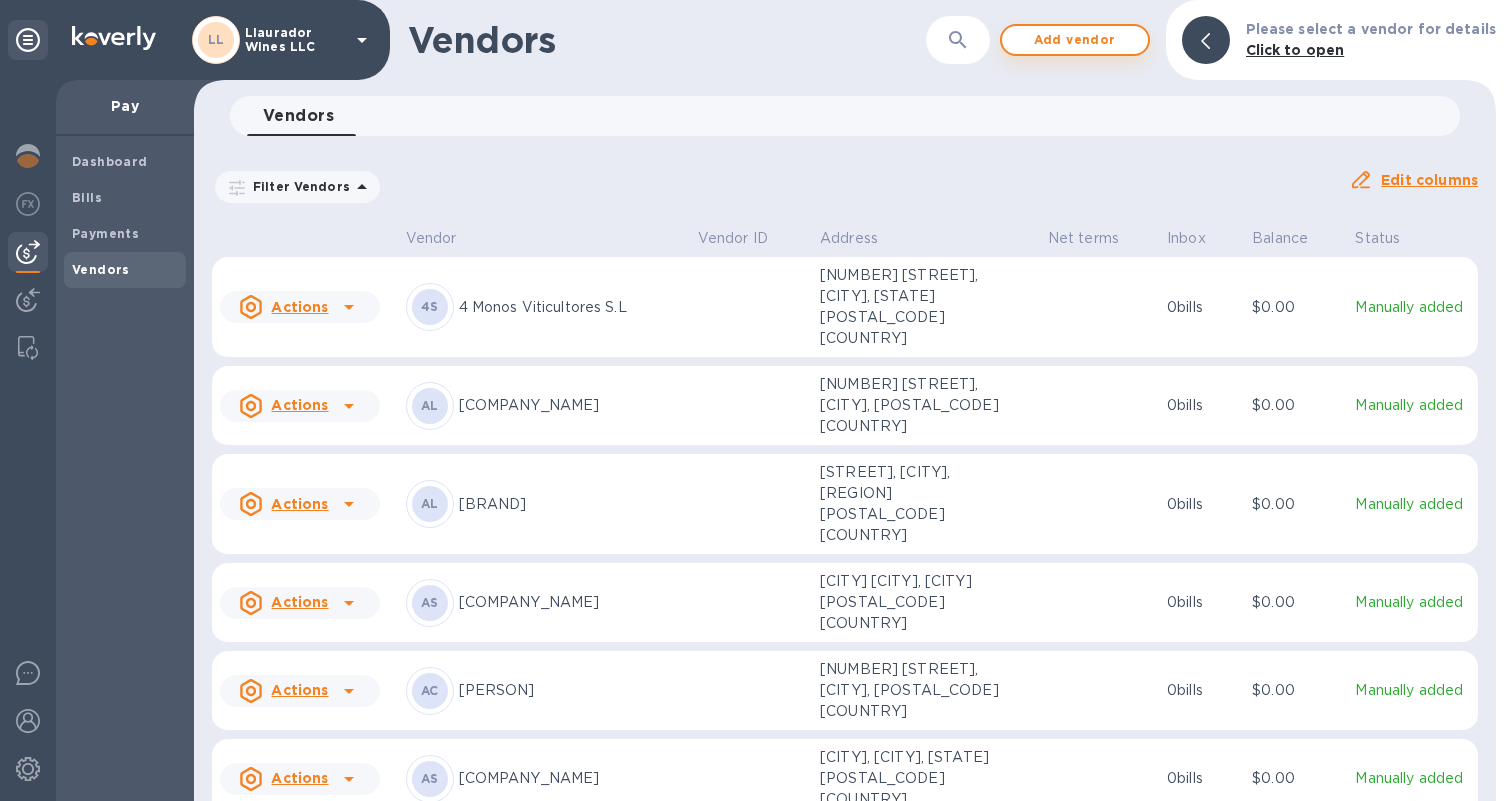 click on "Add vendor" at bounding box center [1075, 40] 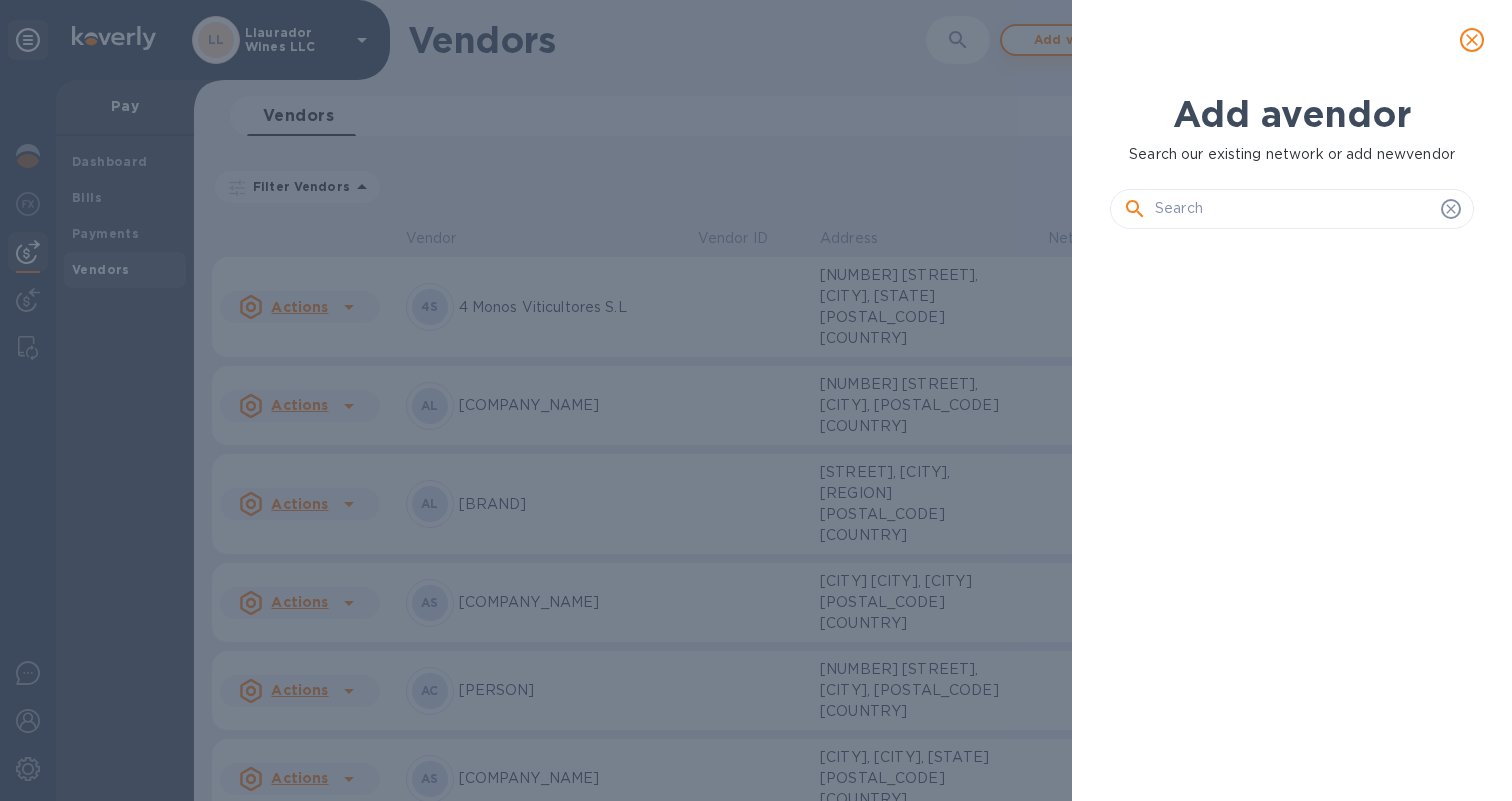 scroll, scrollTop: 17, scrollLeft: 9, axis: both 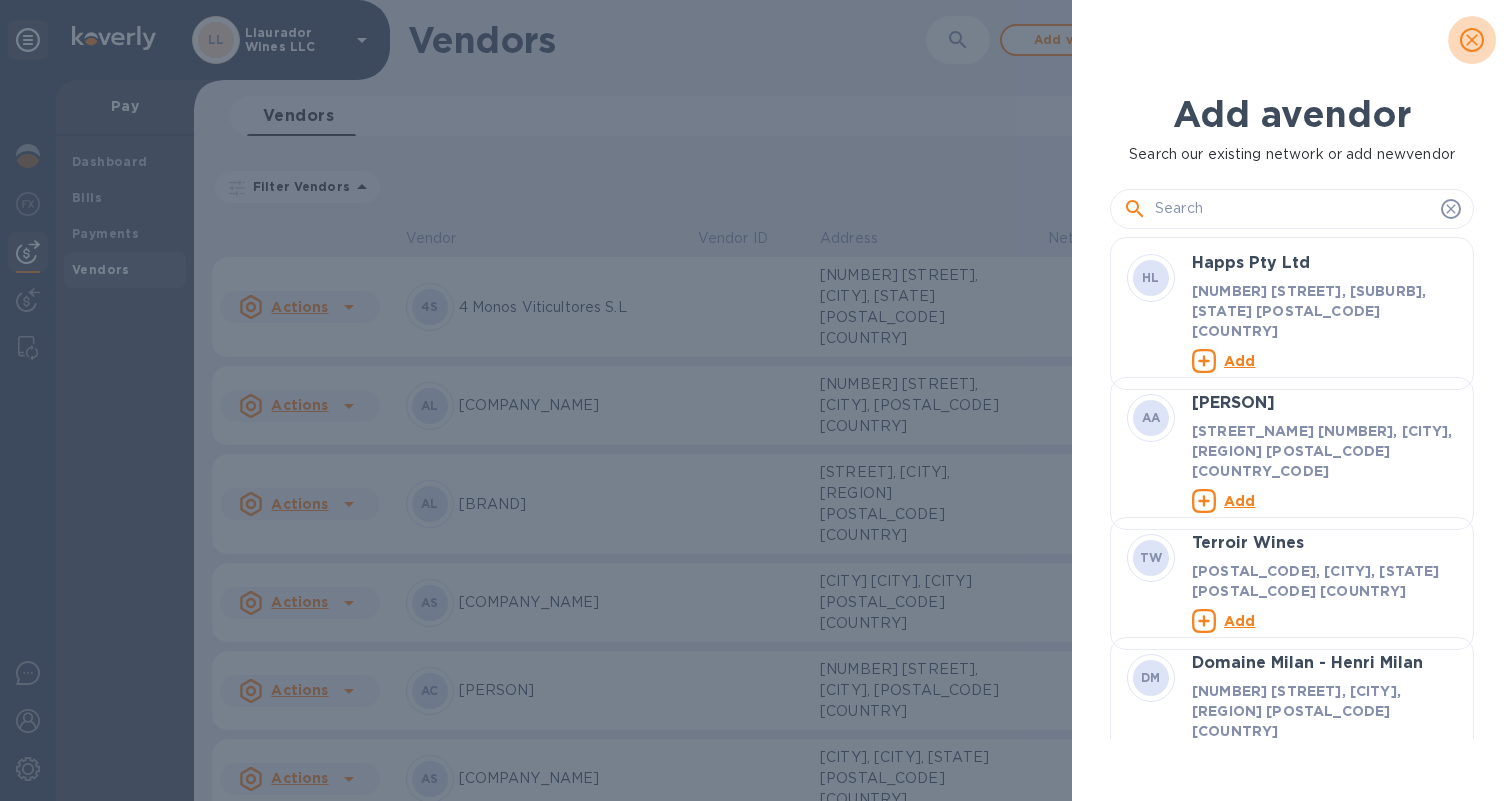 click 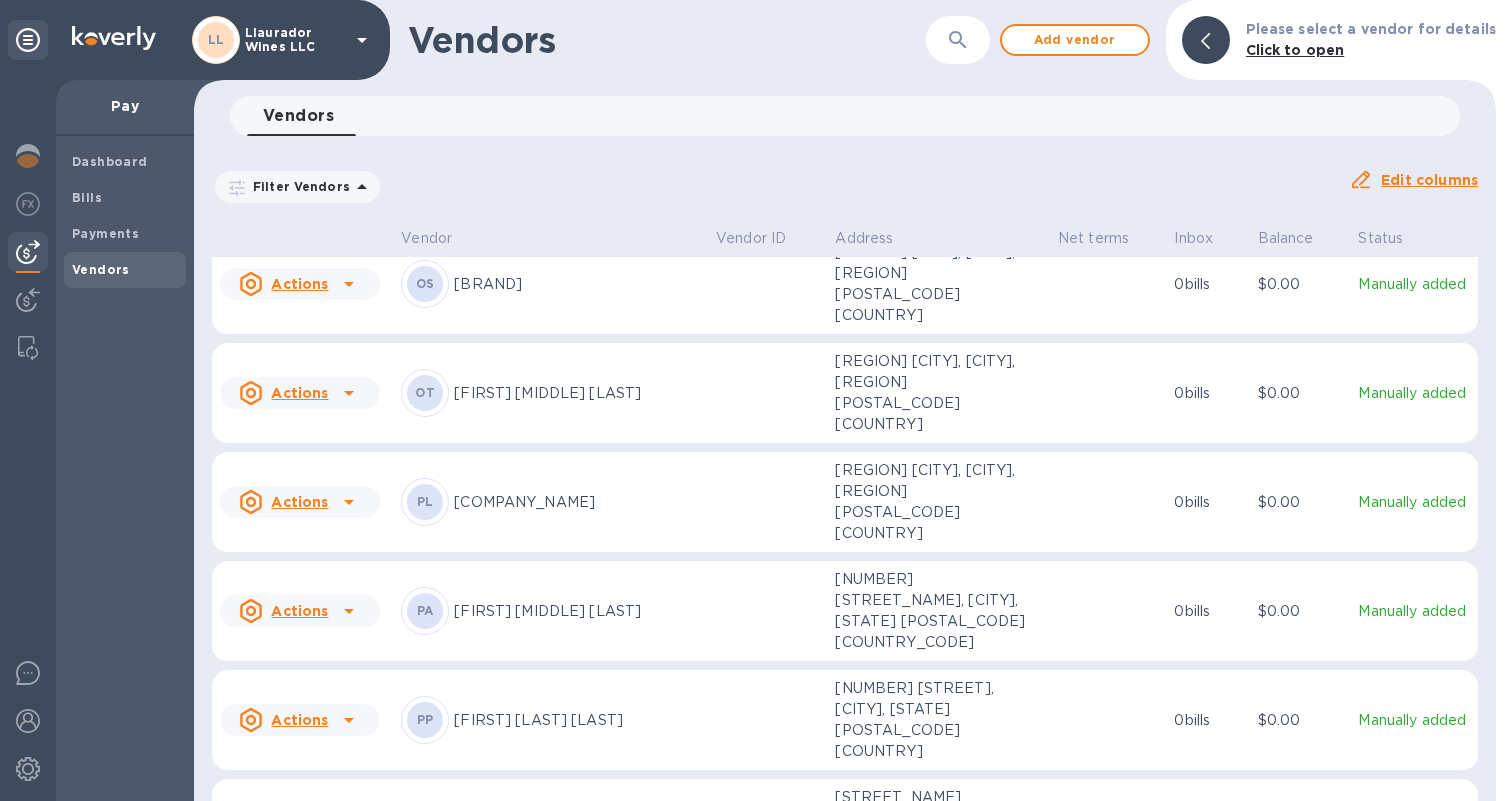 scroll, scrollTop: 8220, scrollLeft: 0, axis: vertical 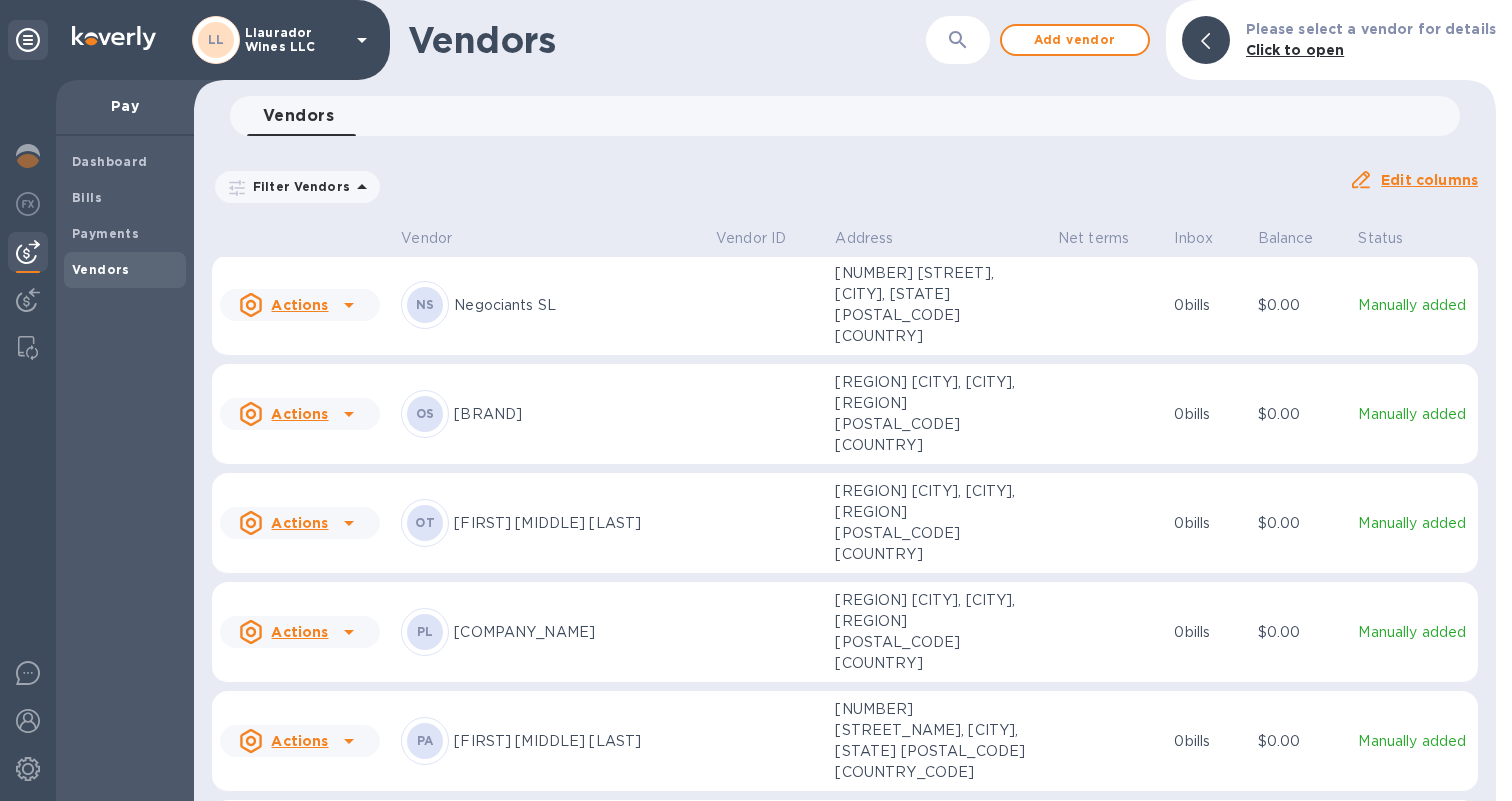 click 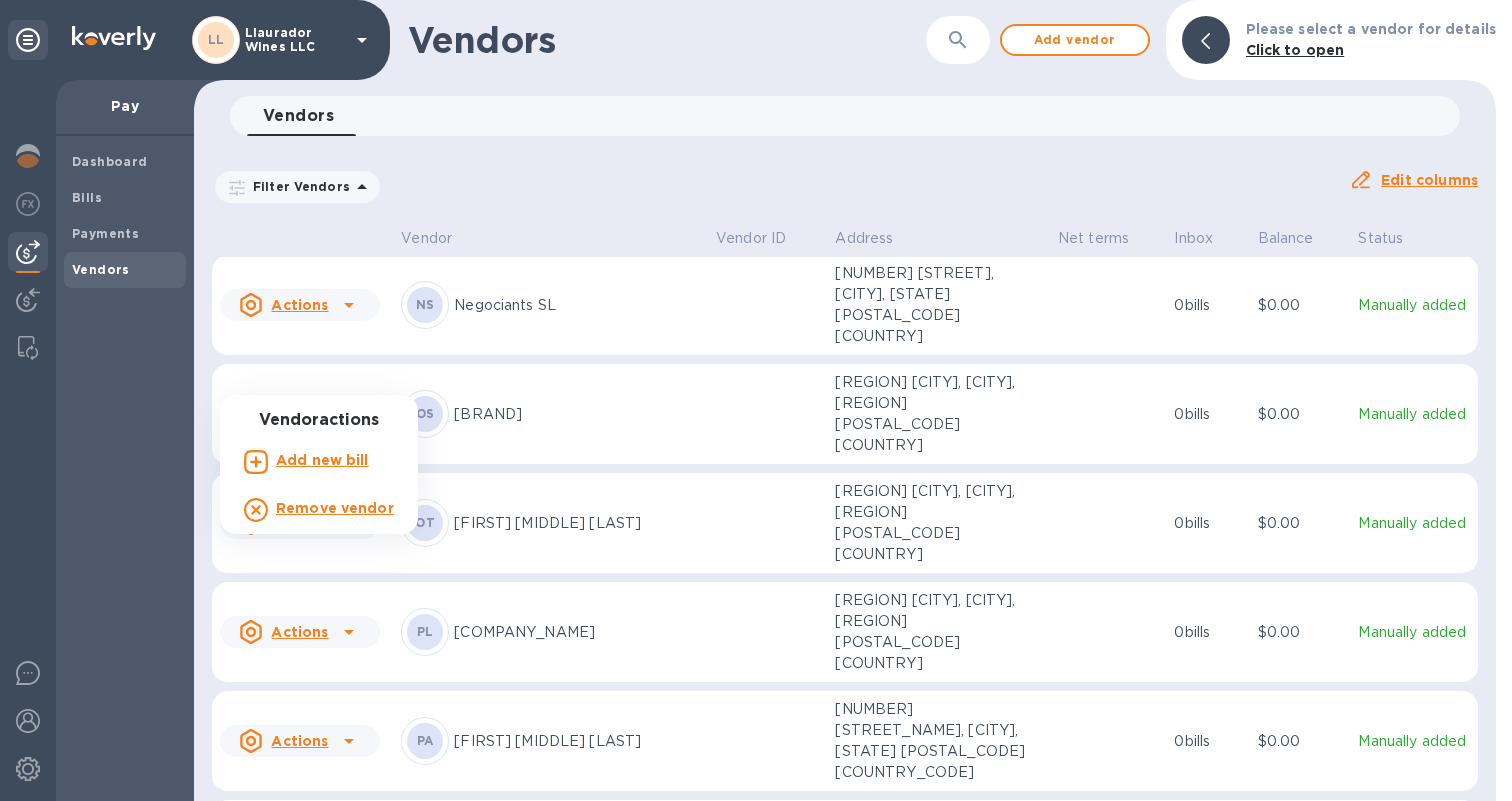 click on "Remove vendor" at bounding box center [335, 508] 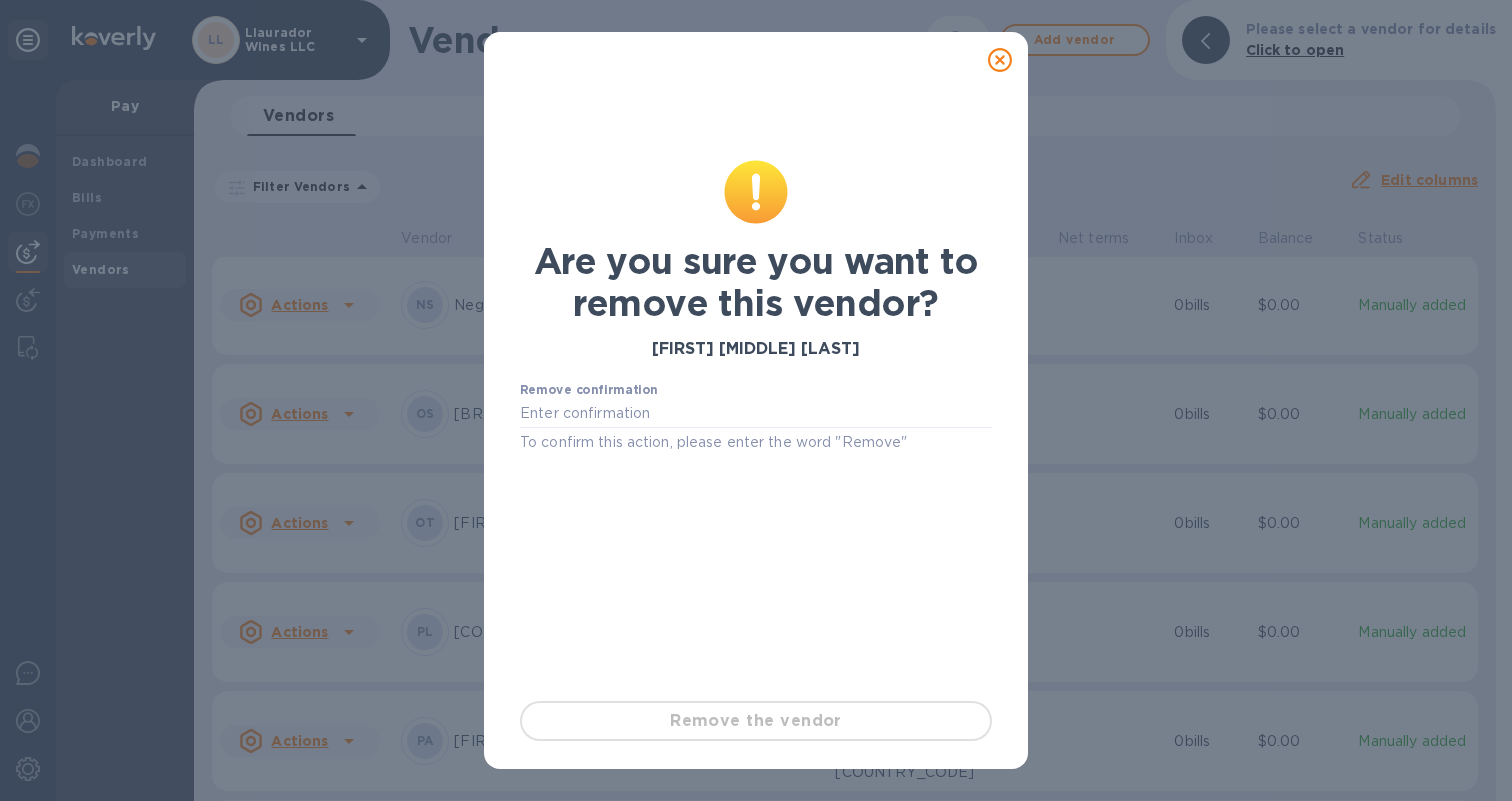 click on "Remove confirmation To confirm this action, please enter the word "Remove"" at bounding box center [756, 419] 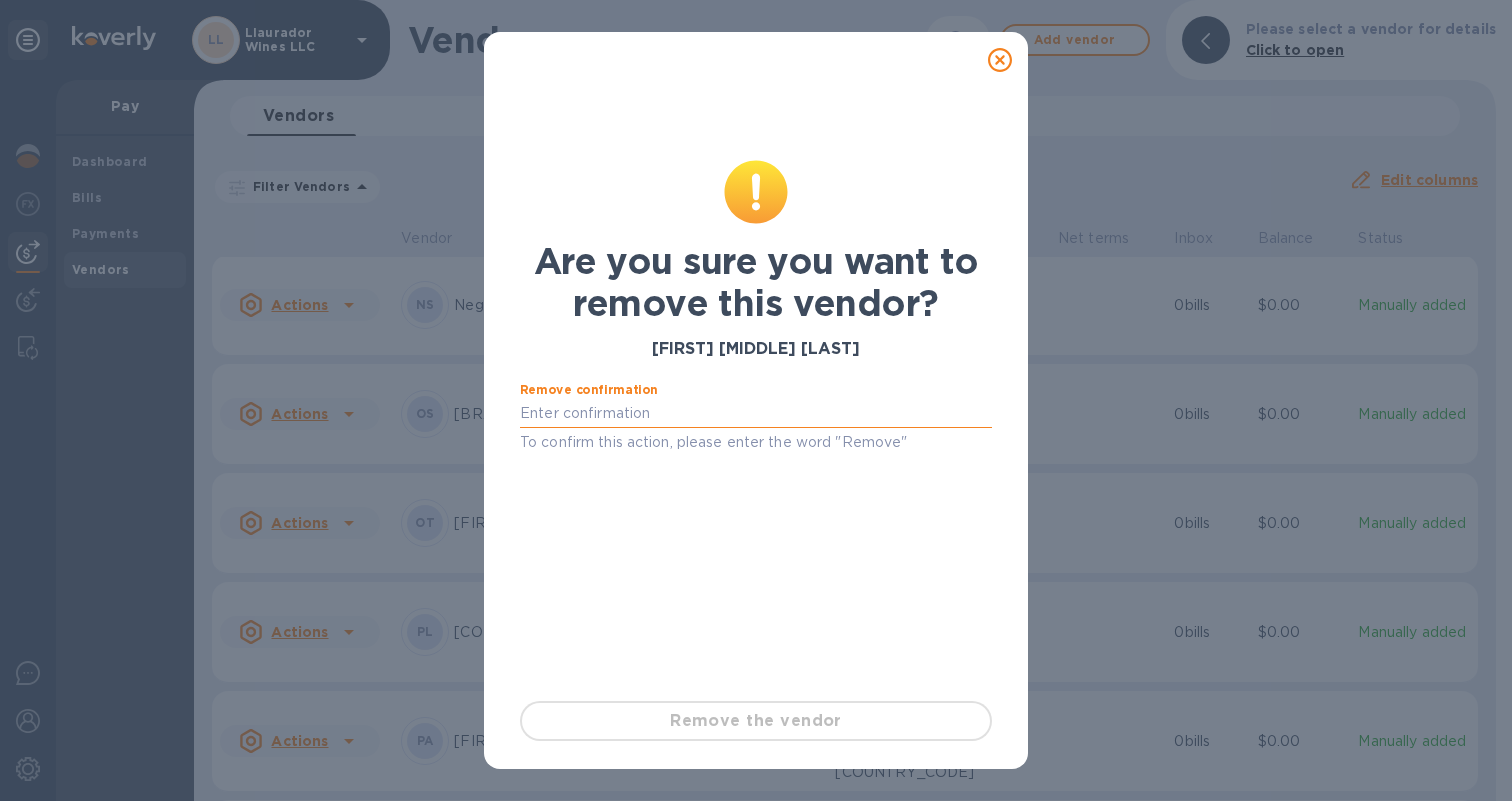 click at bounding box center [756, 414] 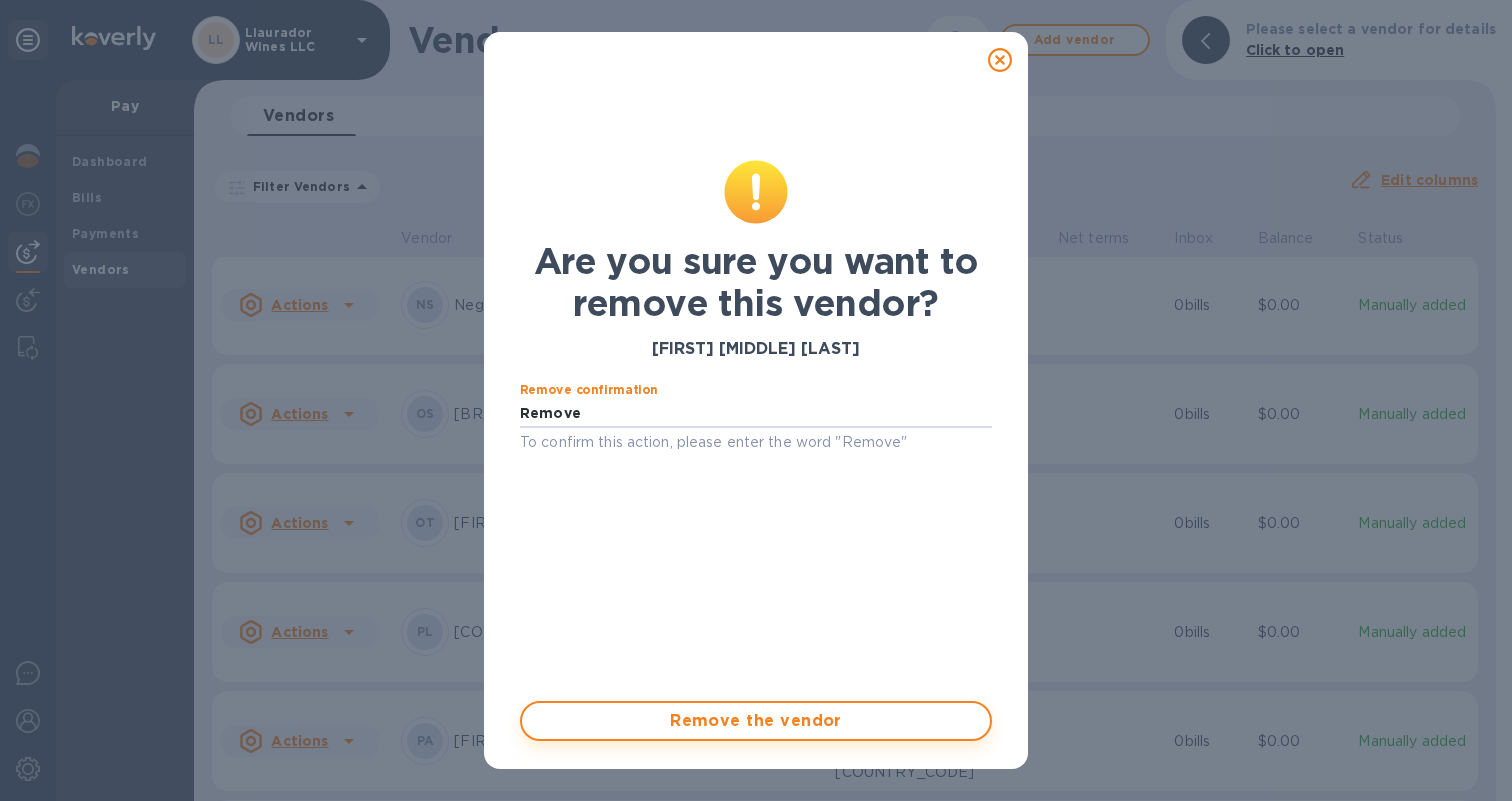 type on "Remove" 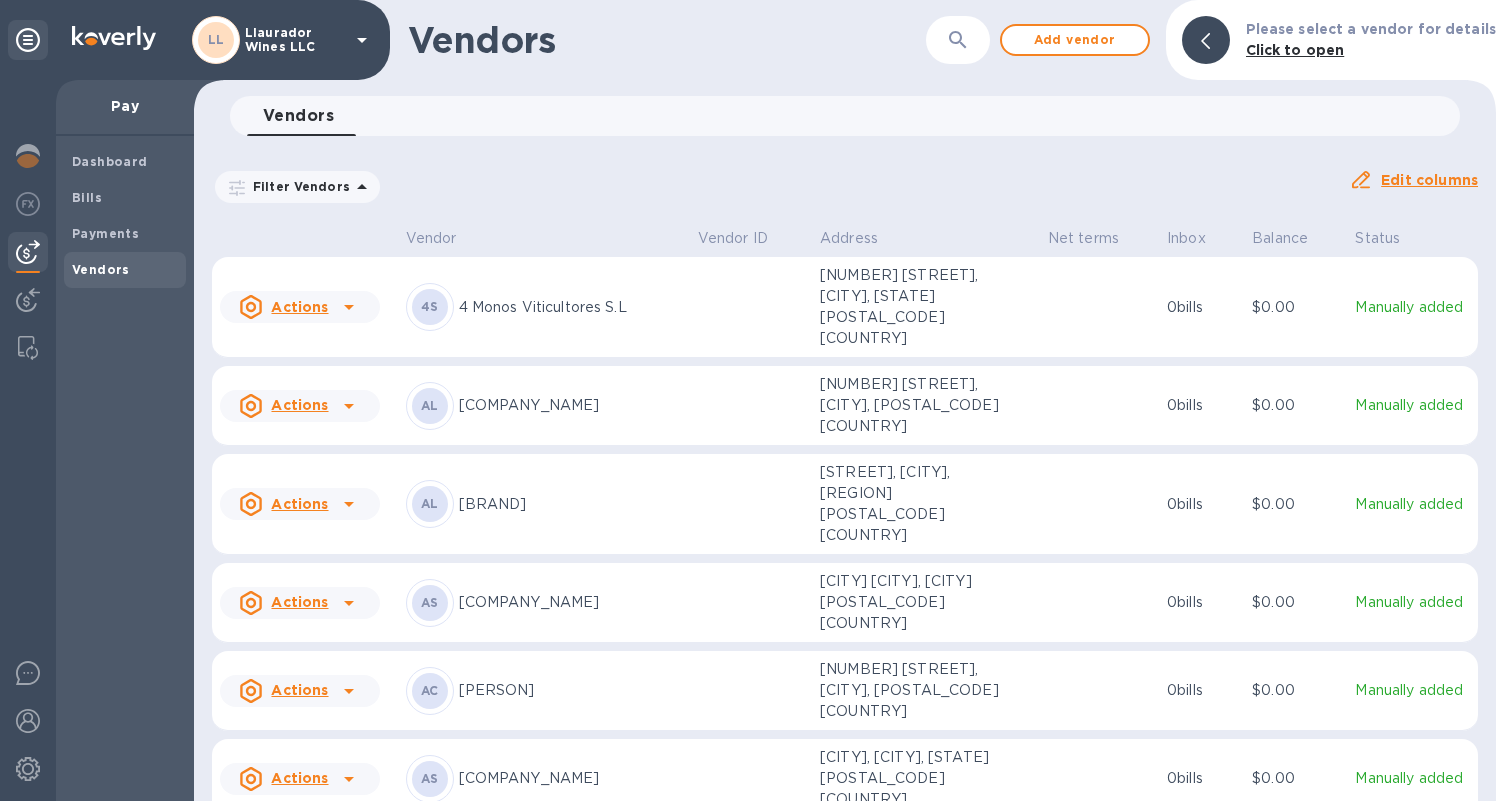 scroll, scrollTop: 0, scrollLeft: 0, axis: both 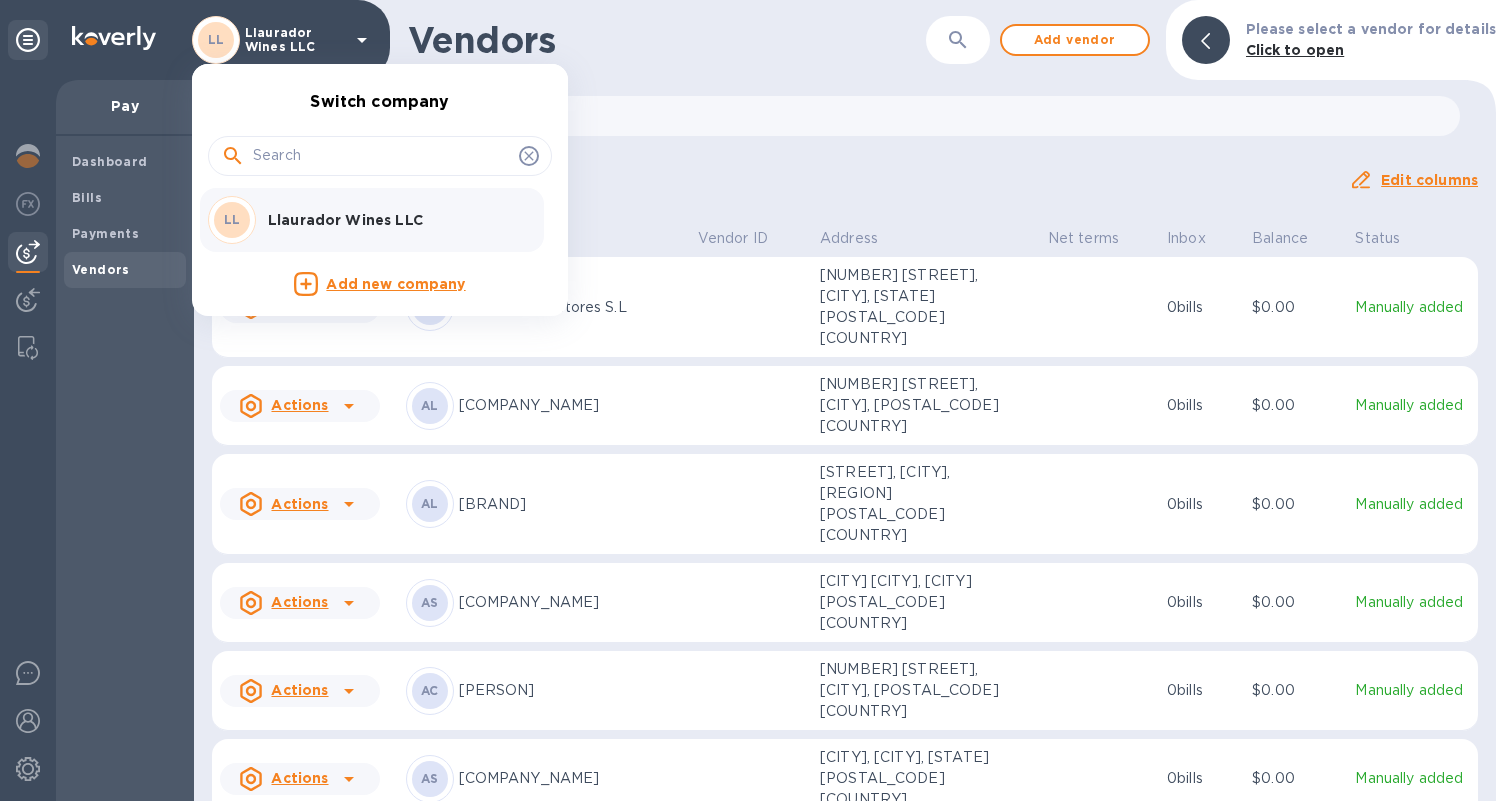 click at bounding box center [756, 400] 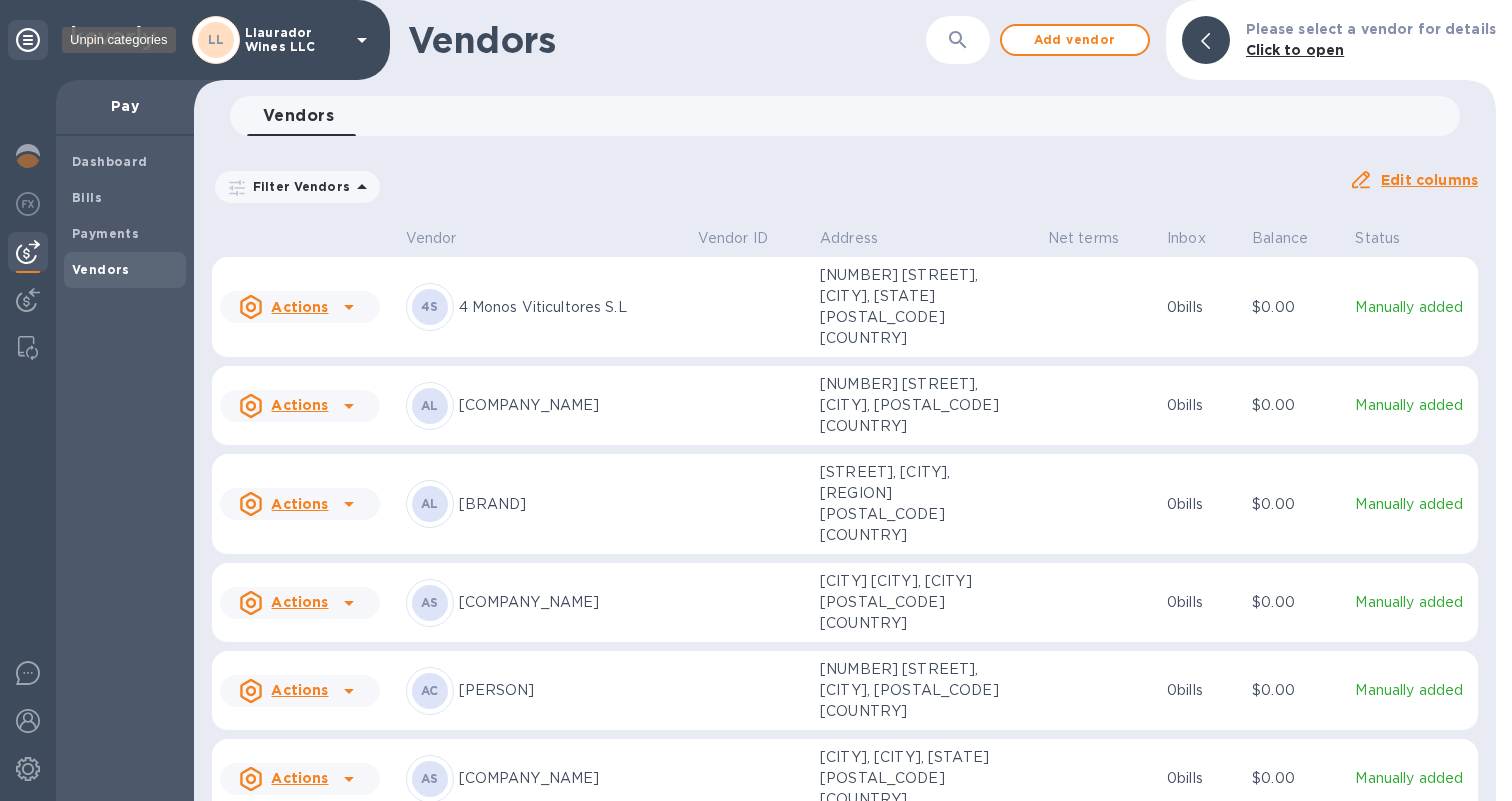 click 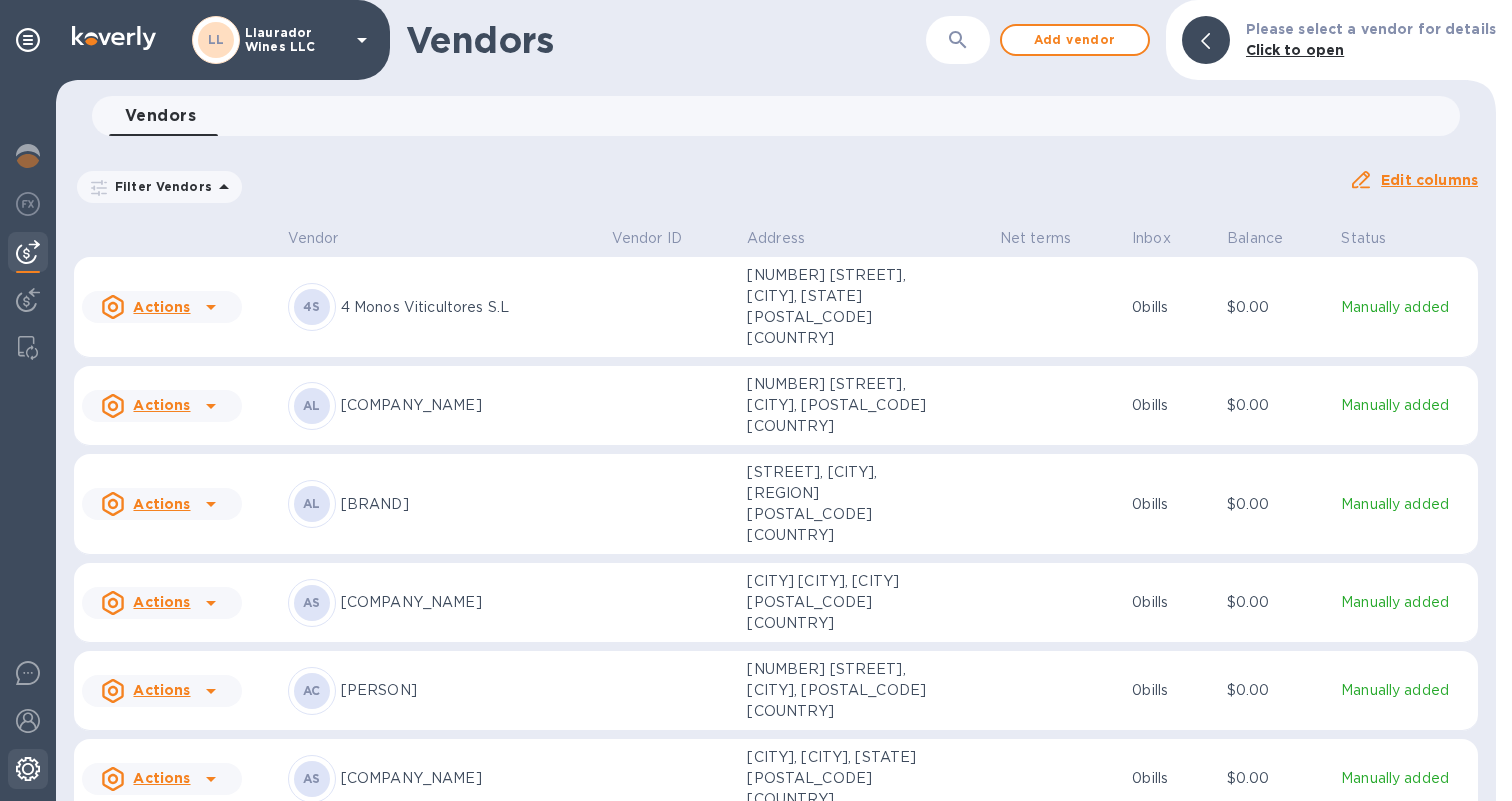 click at bounding box center [28, 769] 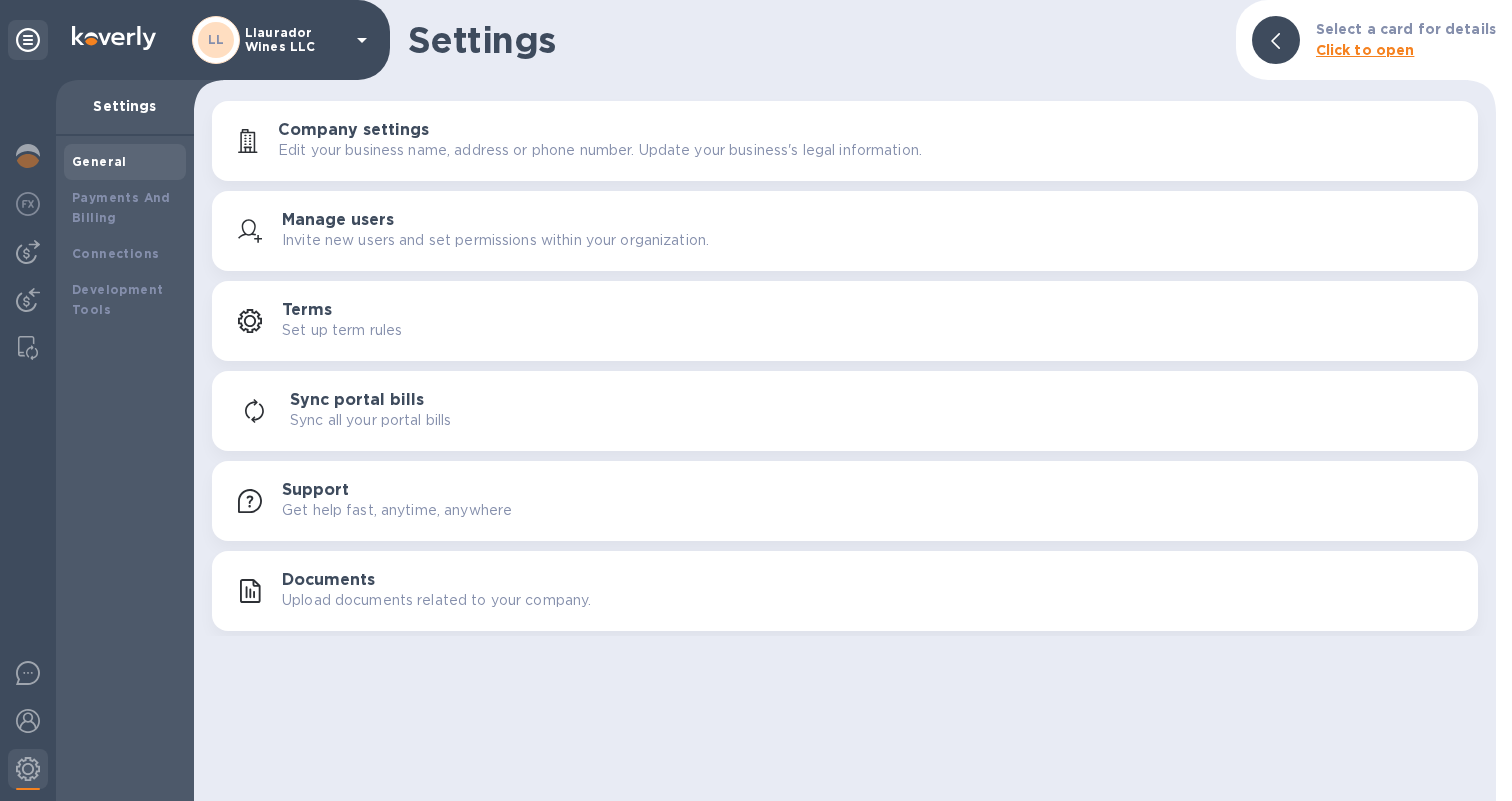 click on "Settings" at bounding box center [814, 40] 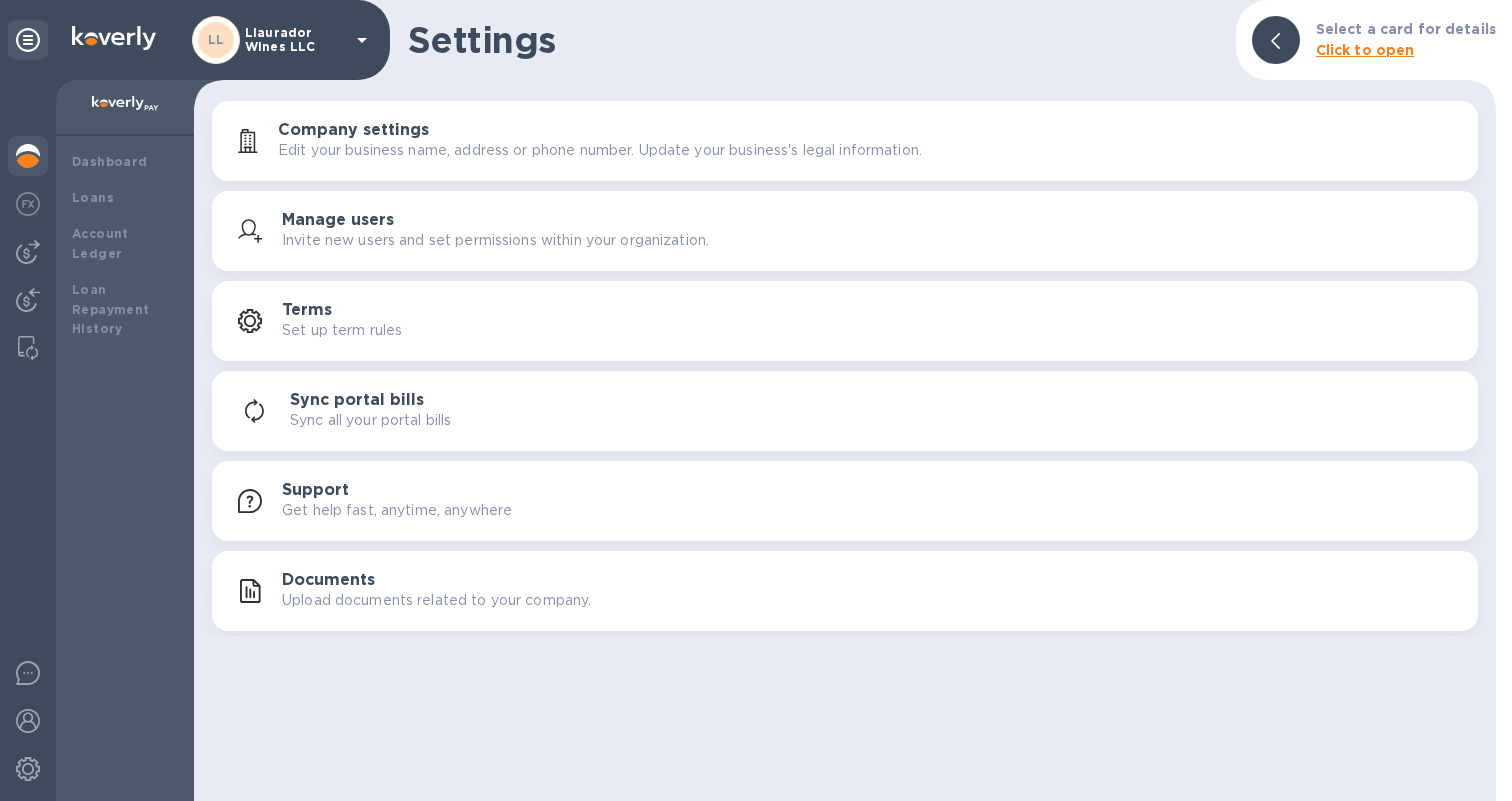 click at bounding box center [28, 156] 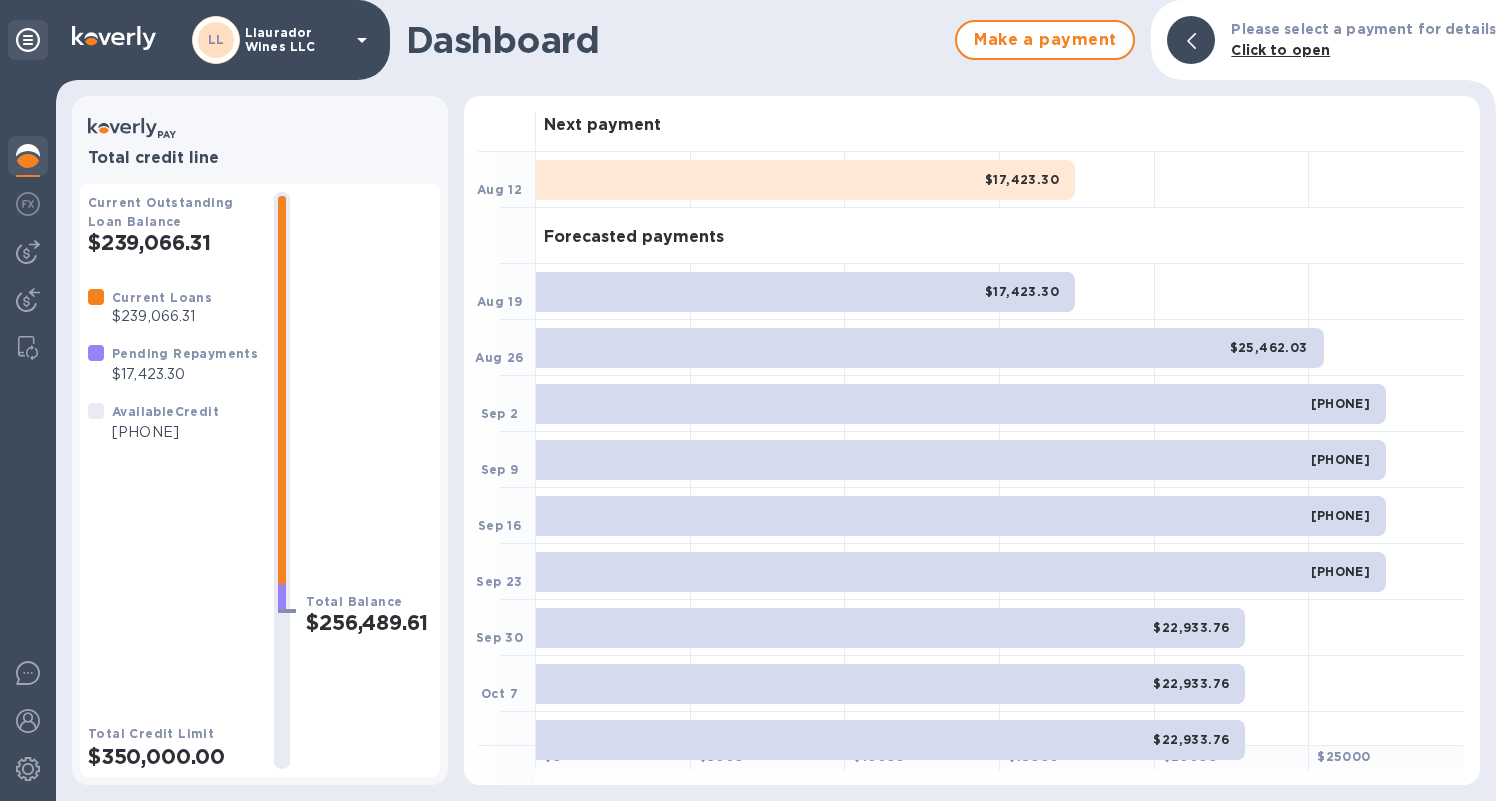 click 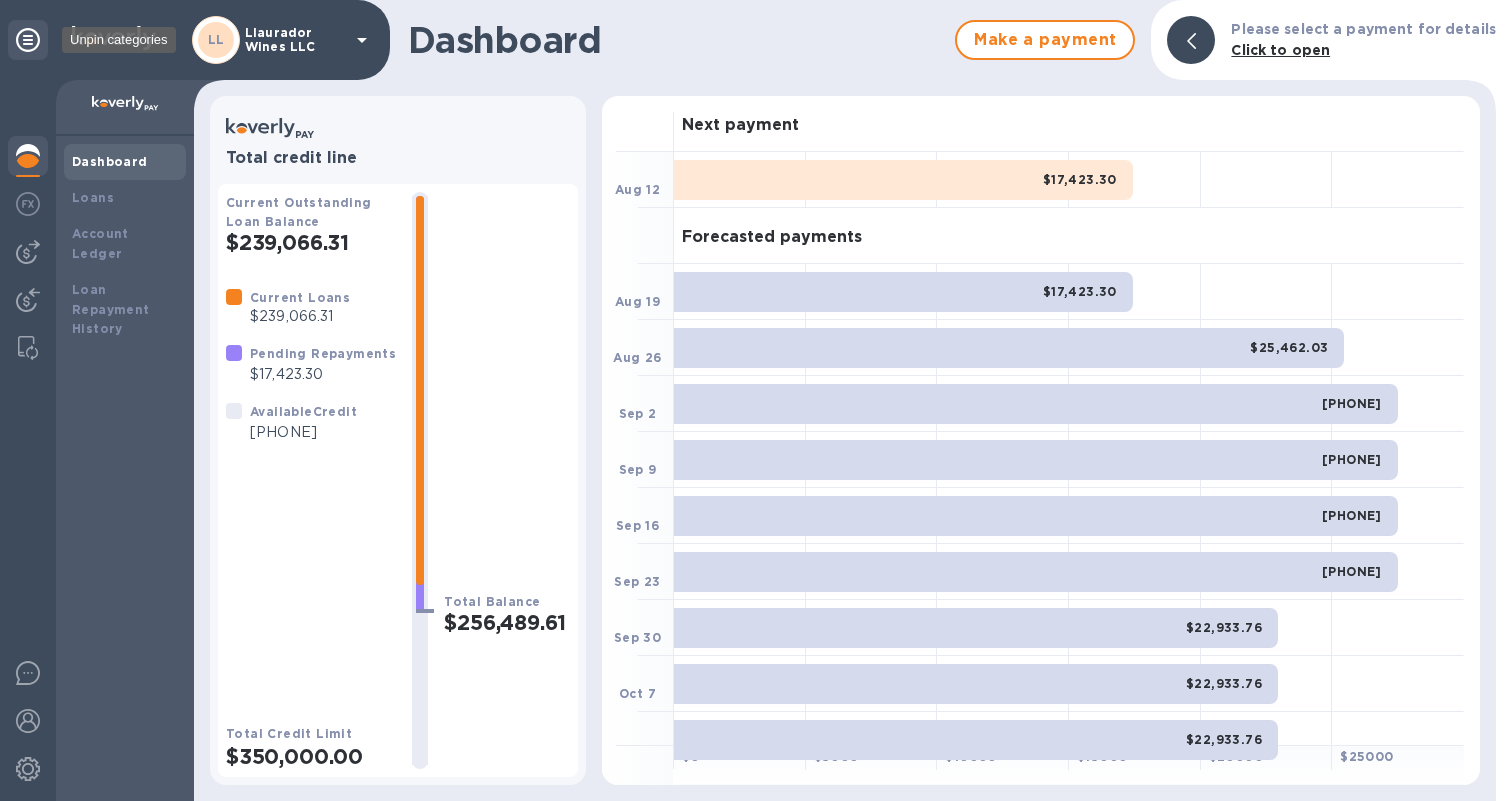 click 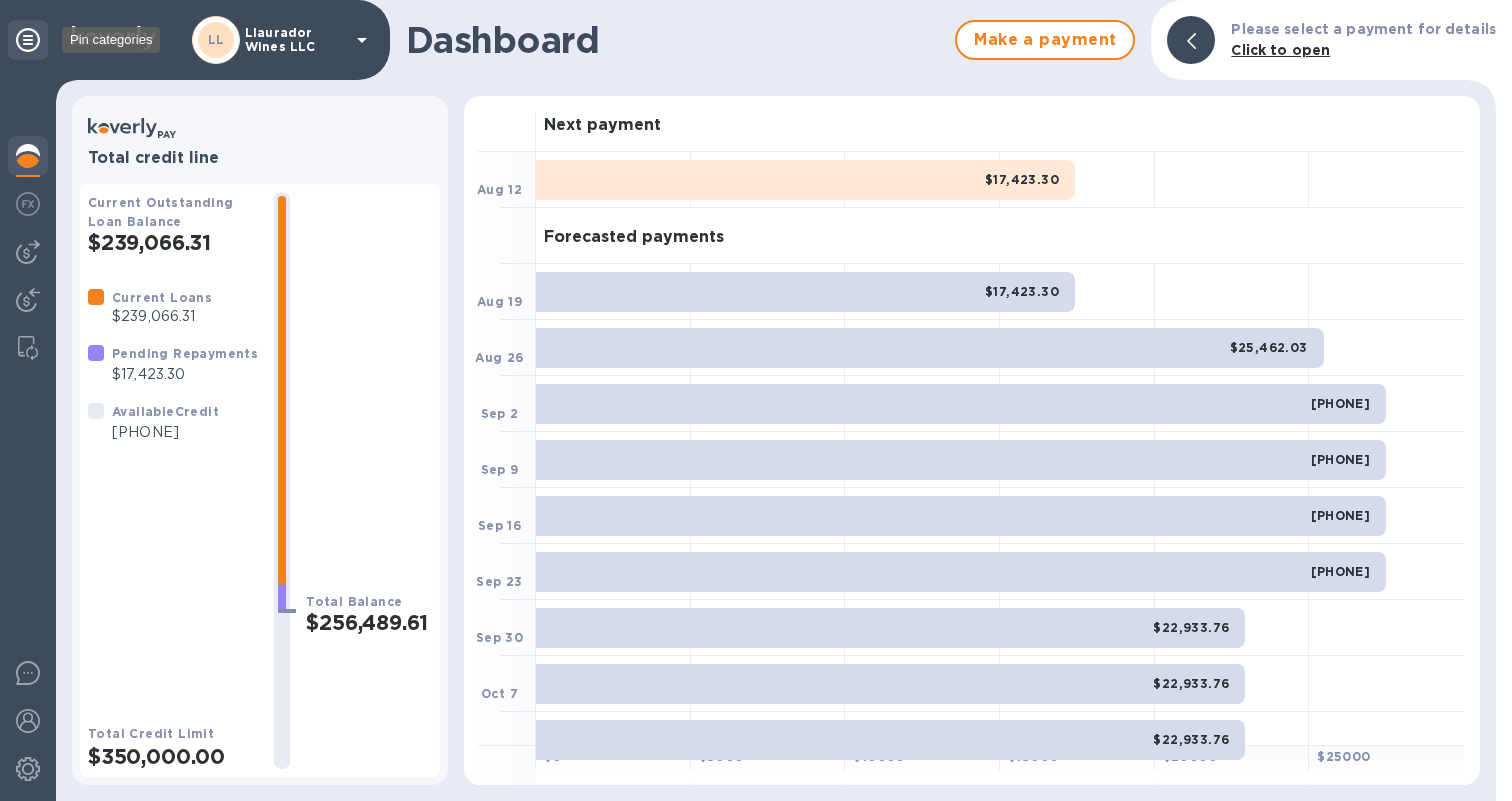 click 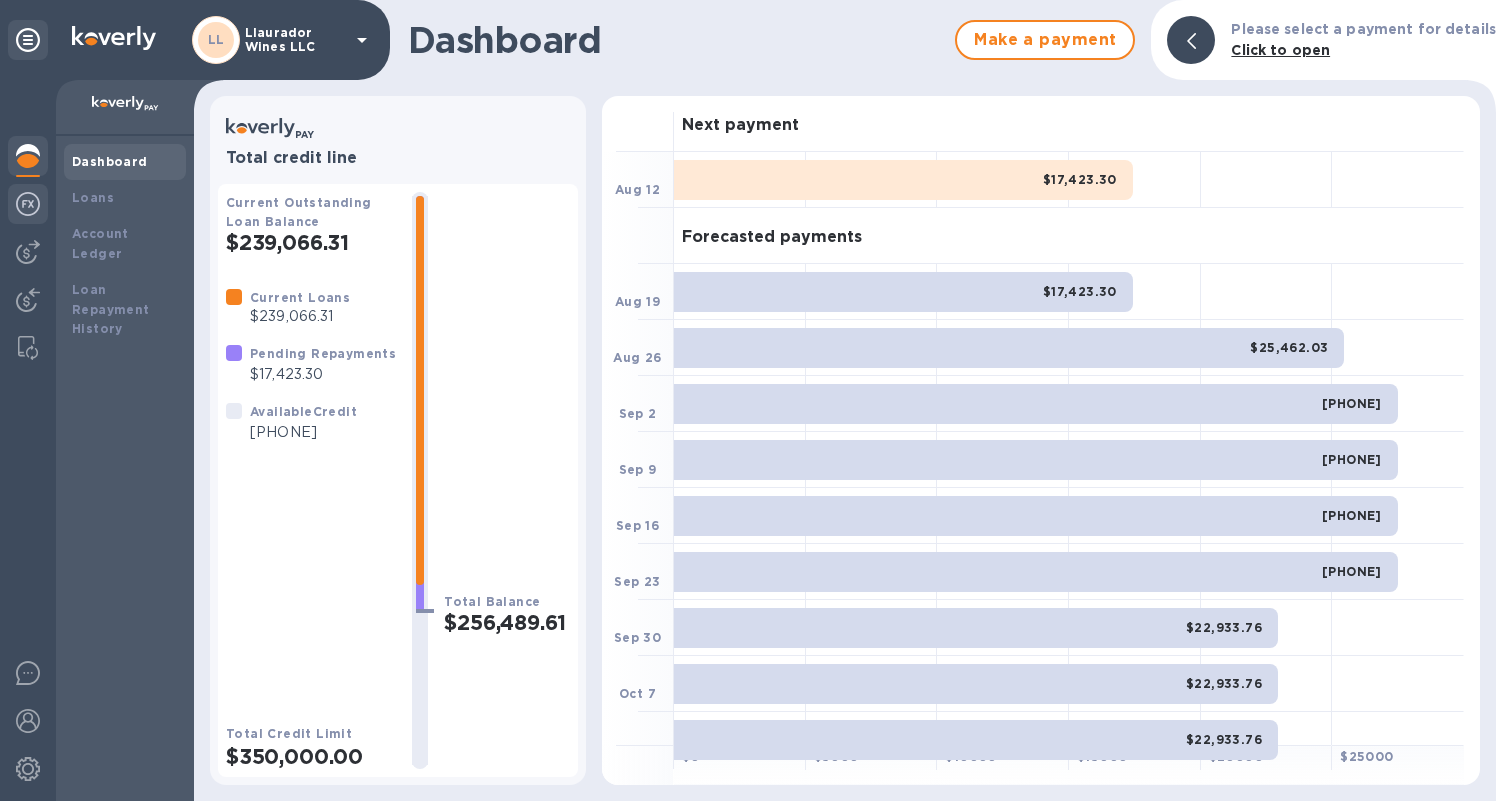 click at bounding box center [28, 204] 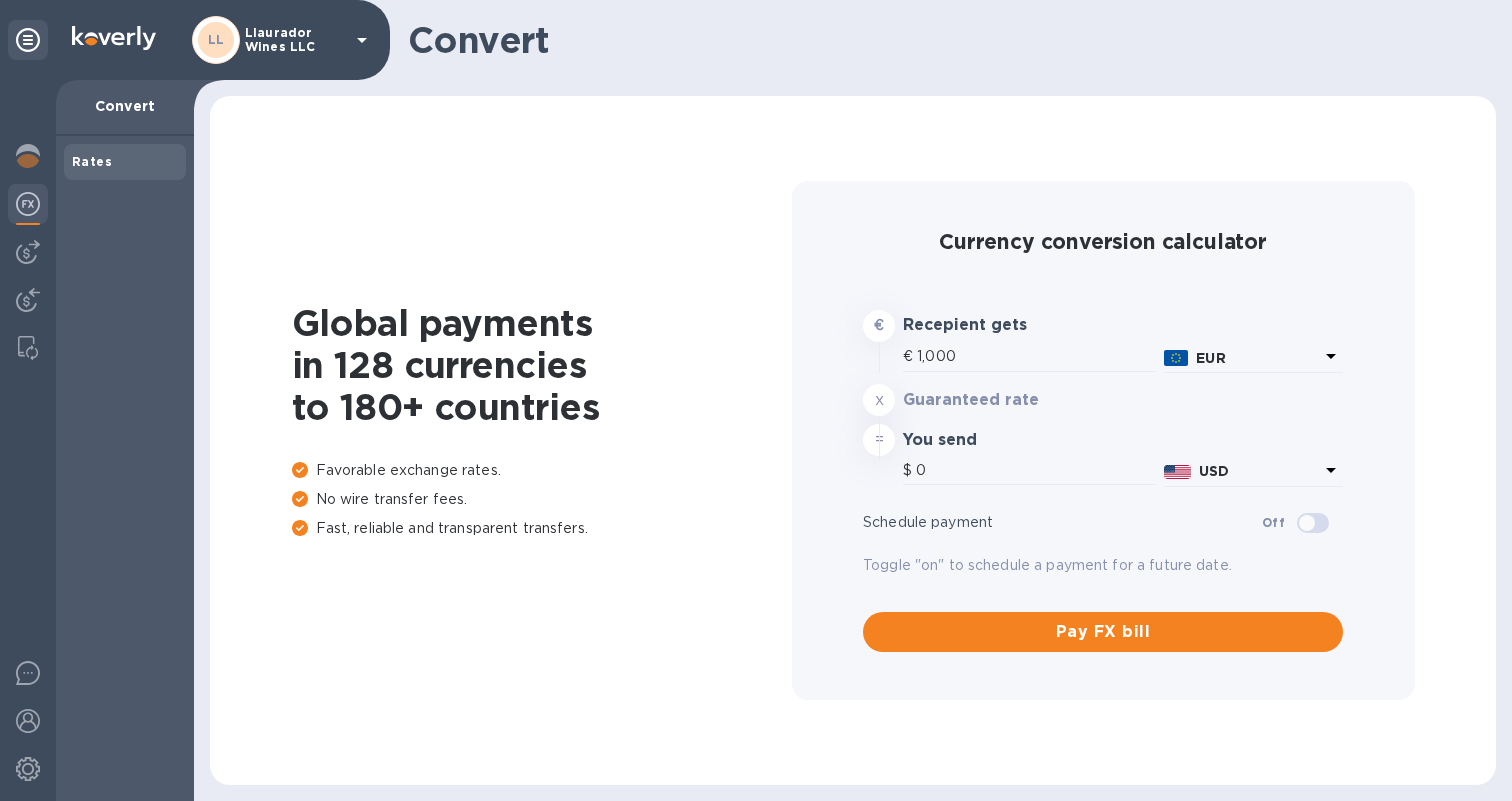 type on "1,166.31" 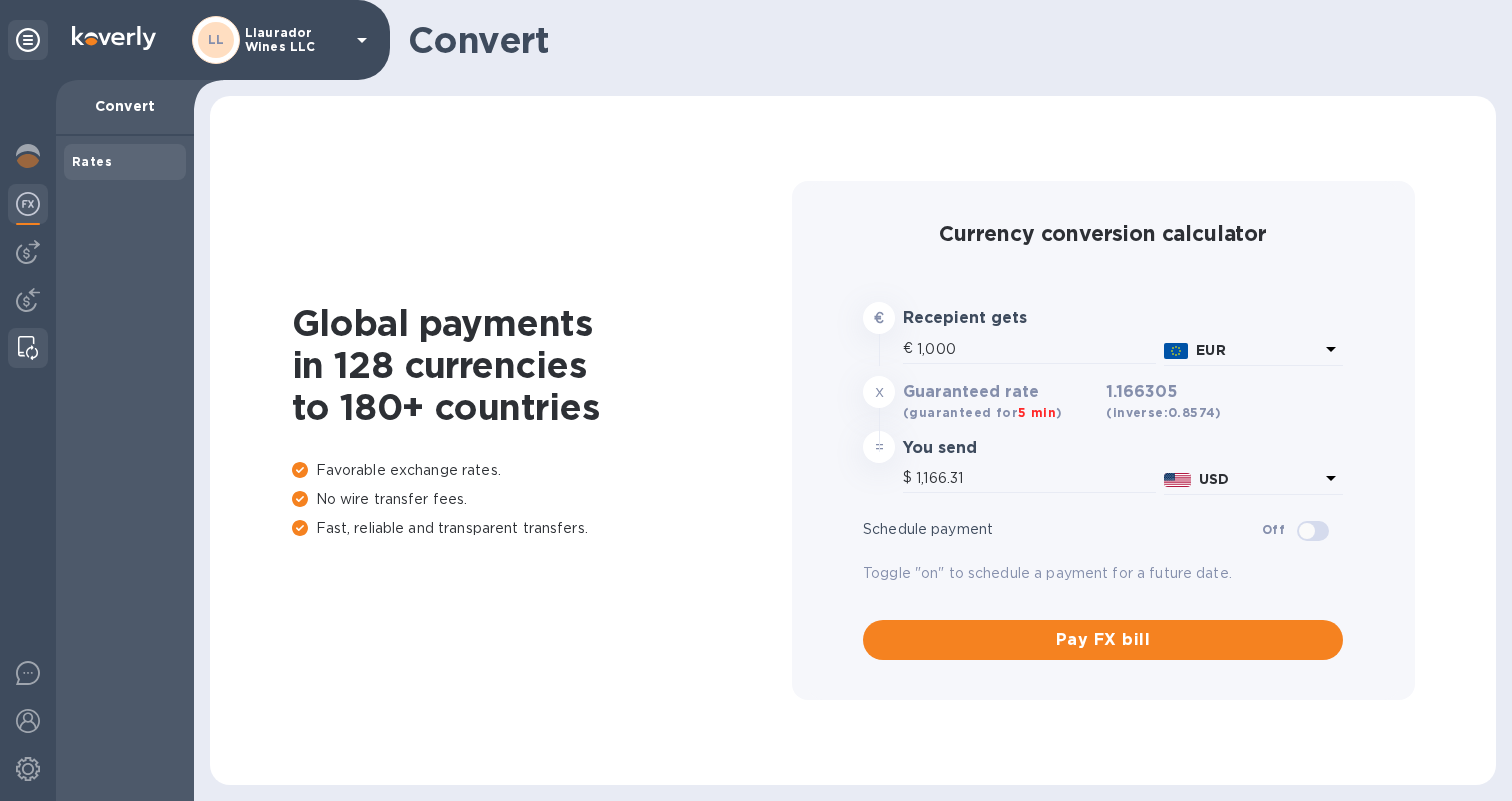 click at bounding box center (28, 348) 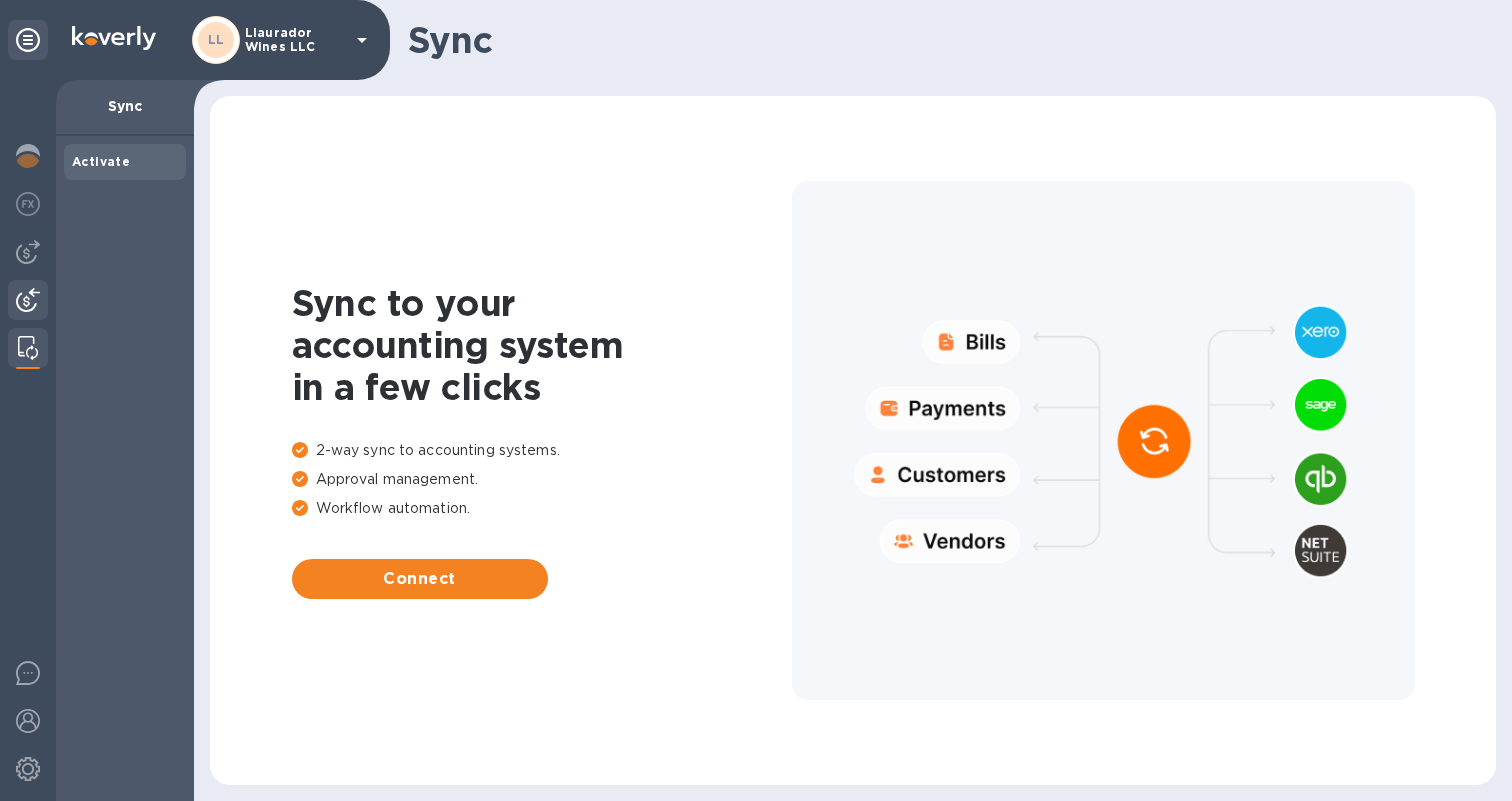 click at bounding box center [28, 300] 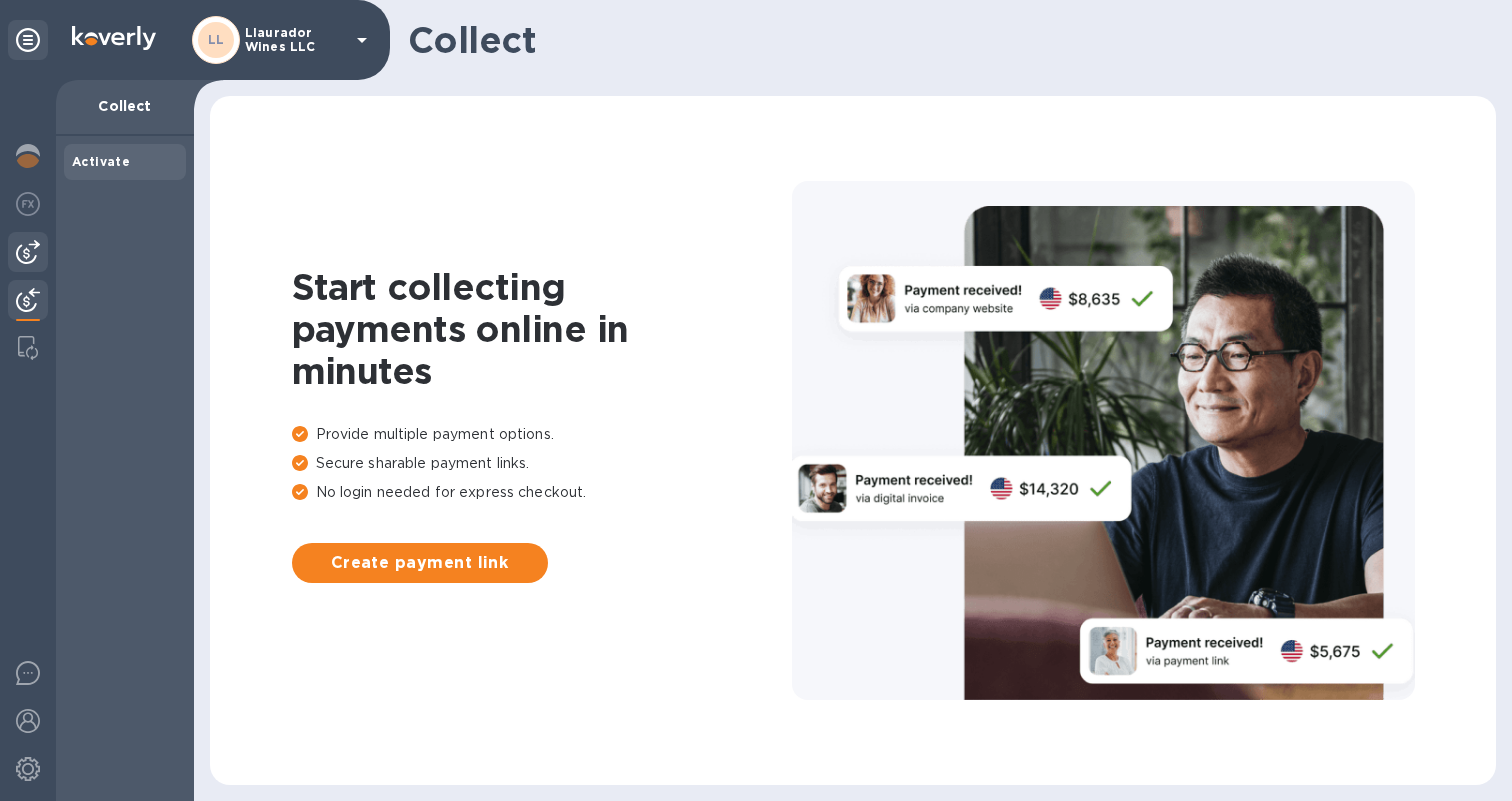 click at bounding box center (28, 252) 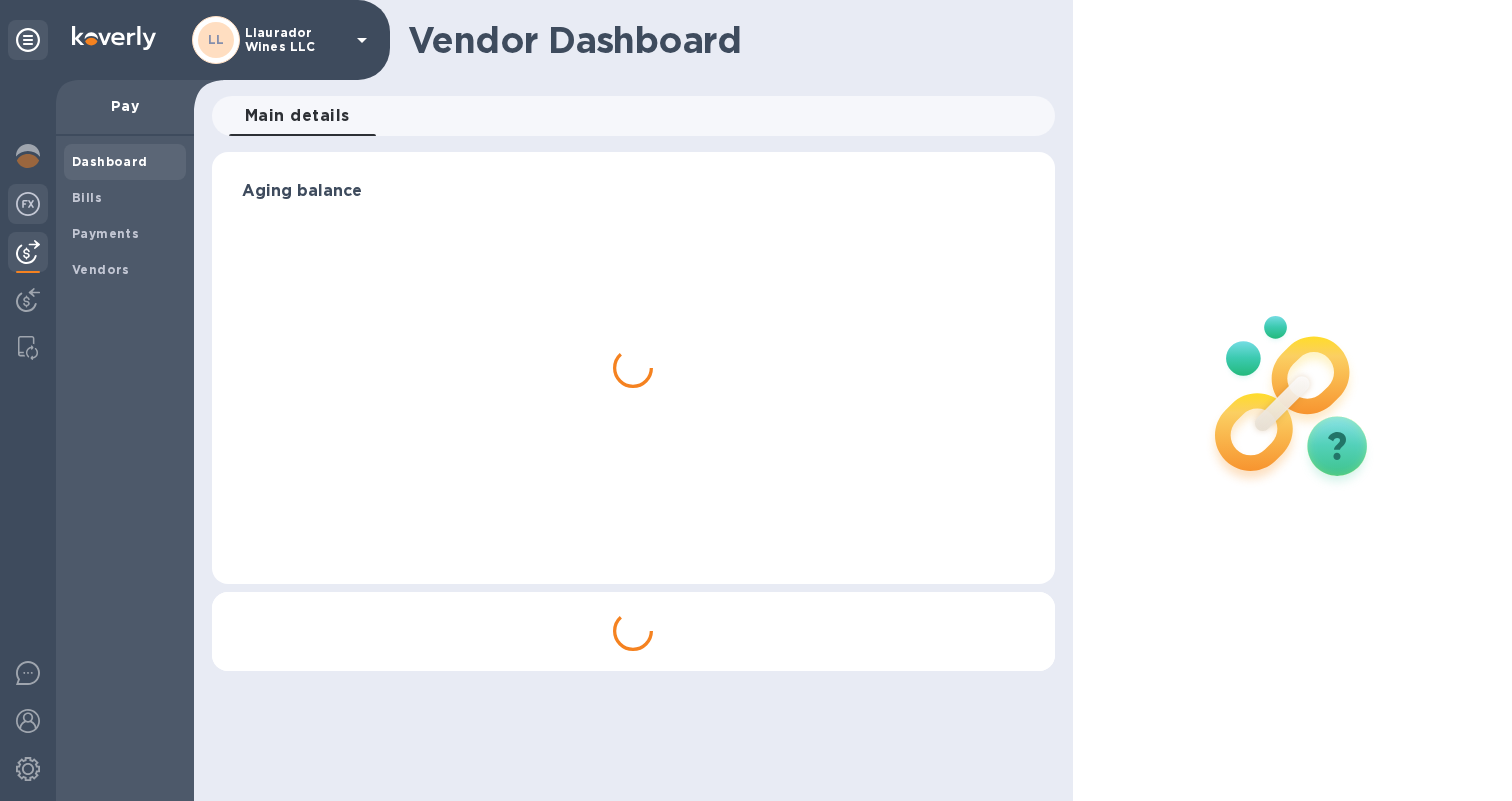 click at bounding box center [28, 206] 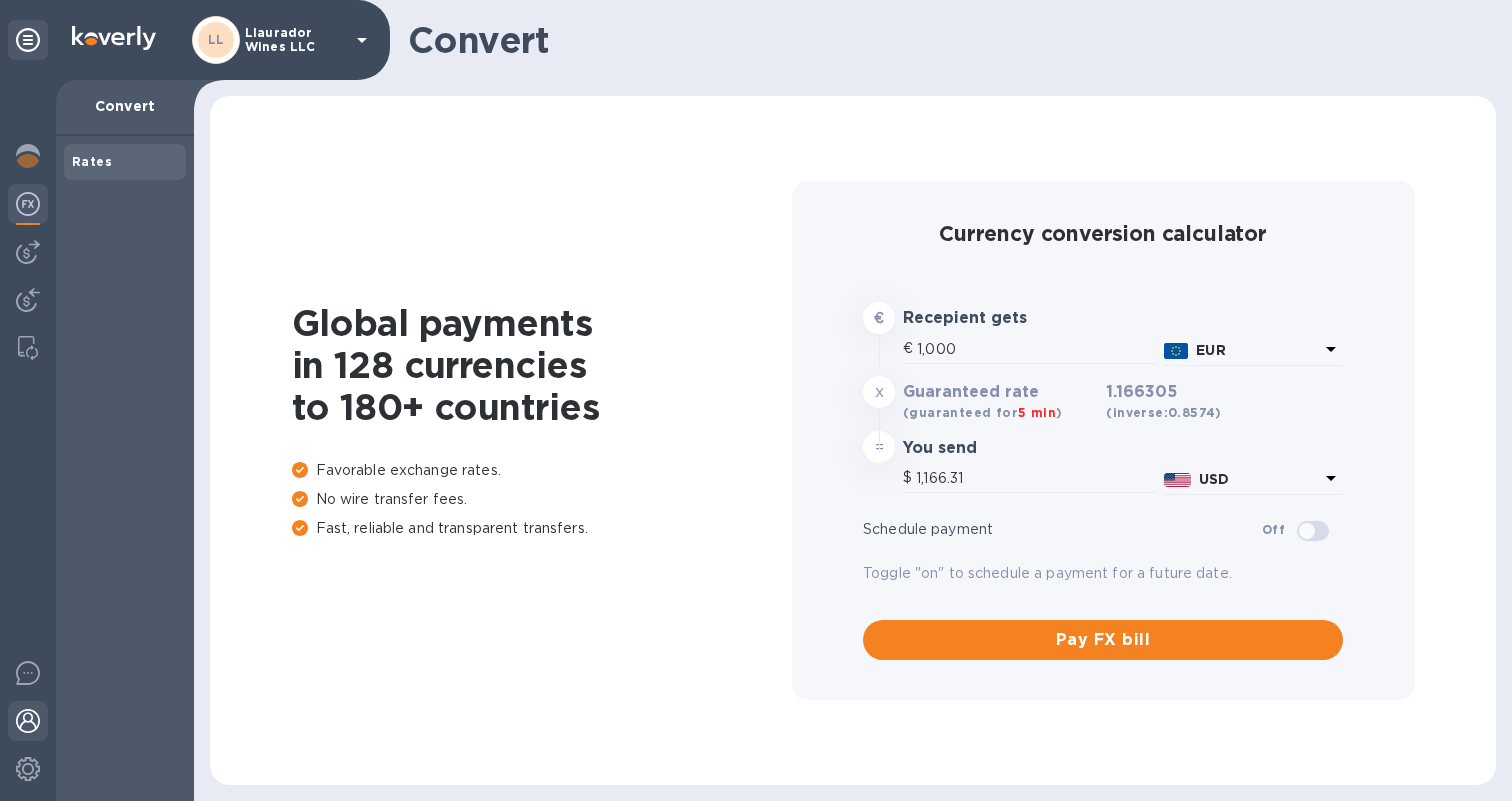 click at bounding box center [28, 721] 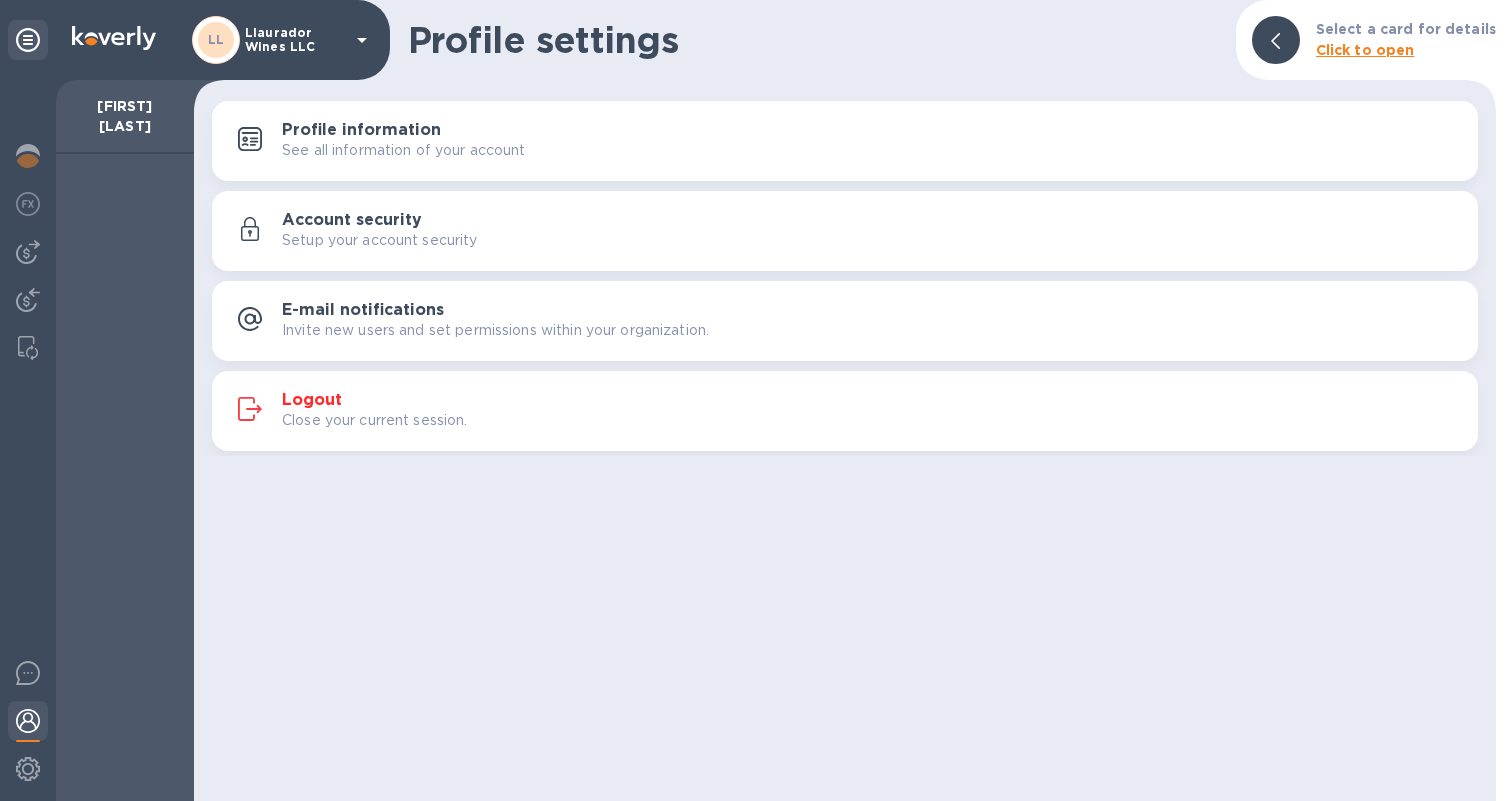 click on "Logout" at bounding box center [312, 400] 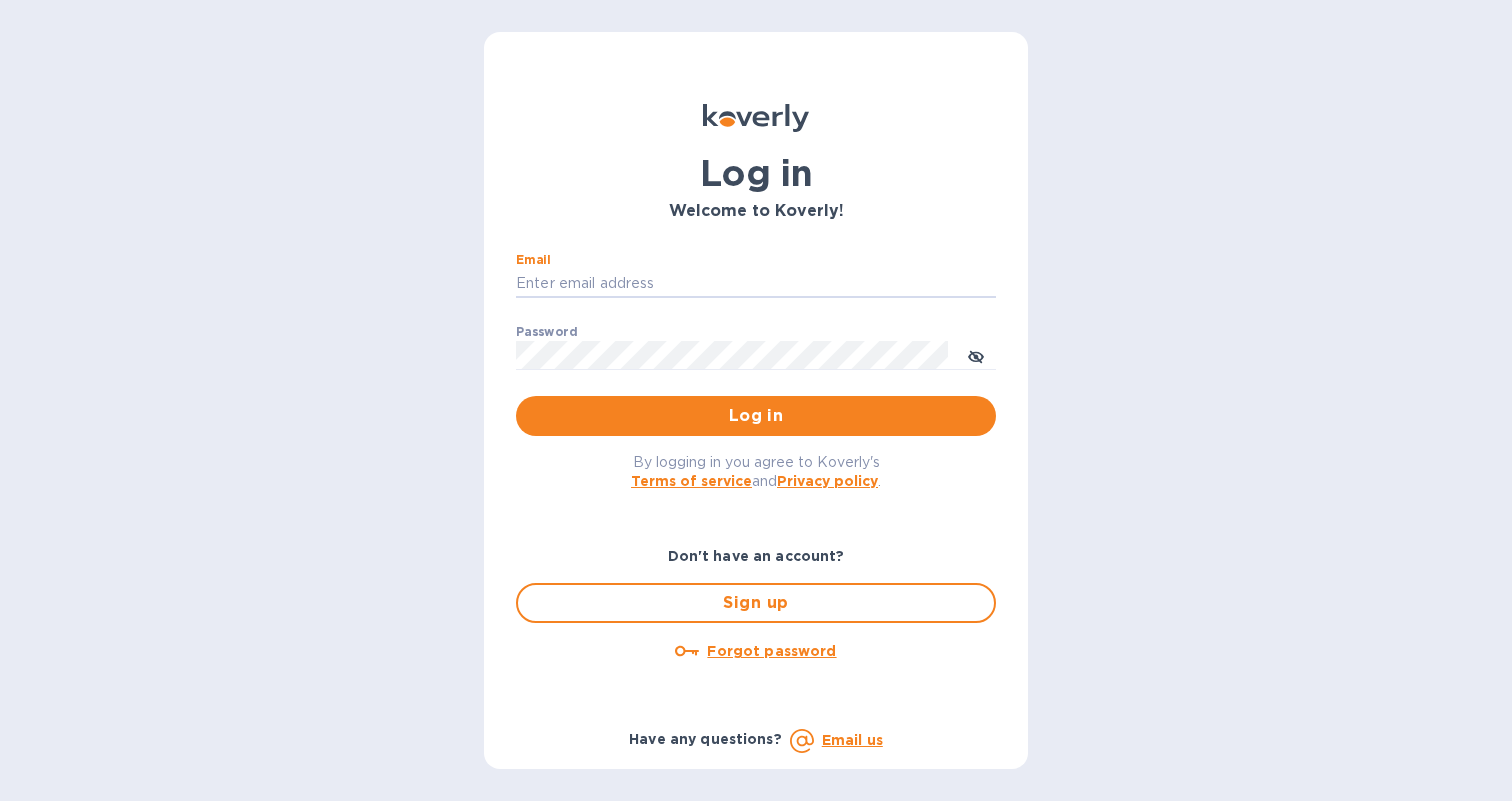 type on "[EMAIL]" 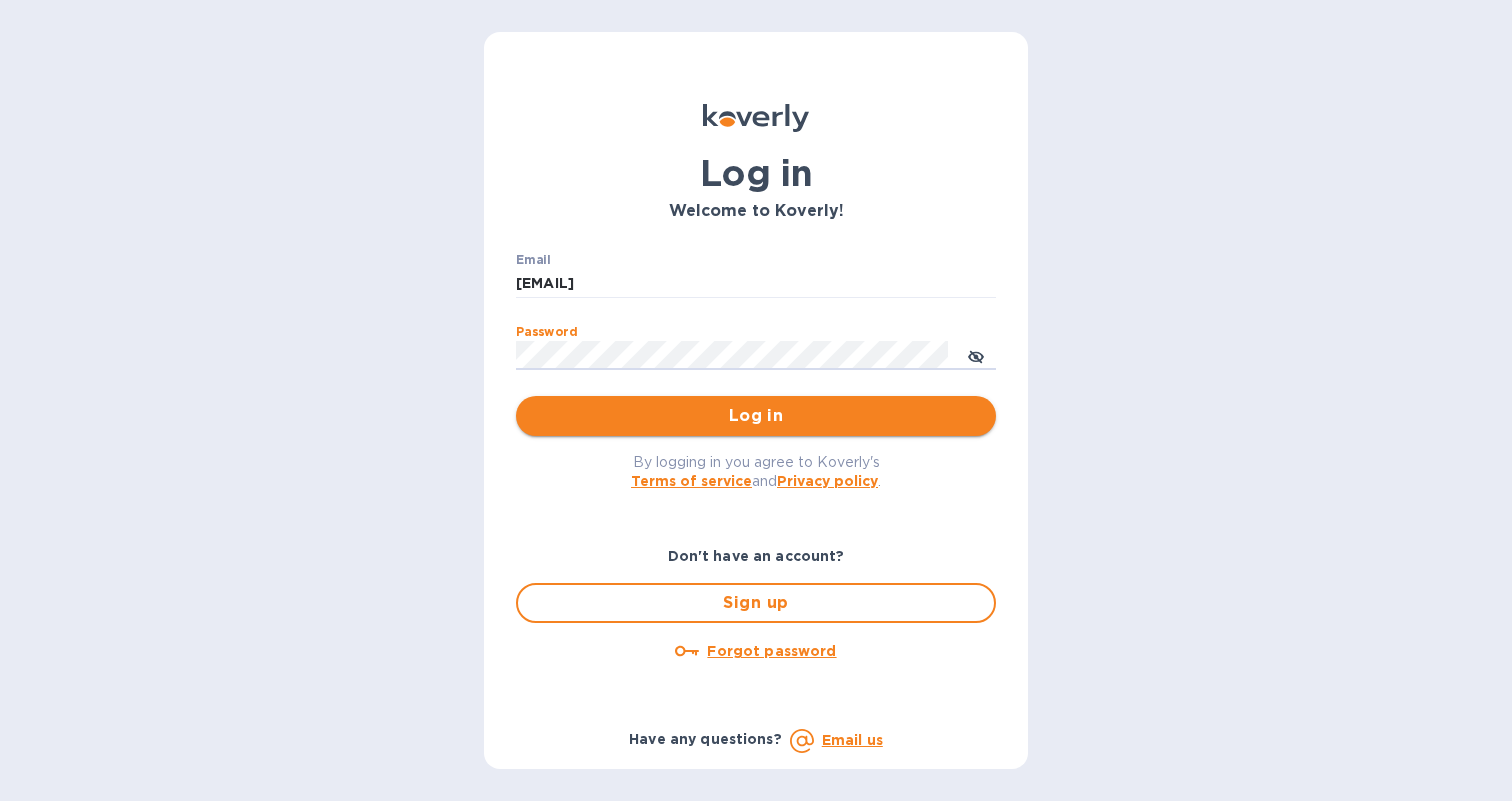 click on "Log in" at bounding box center [756, 416] 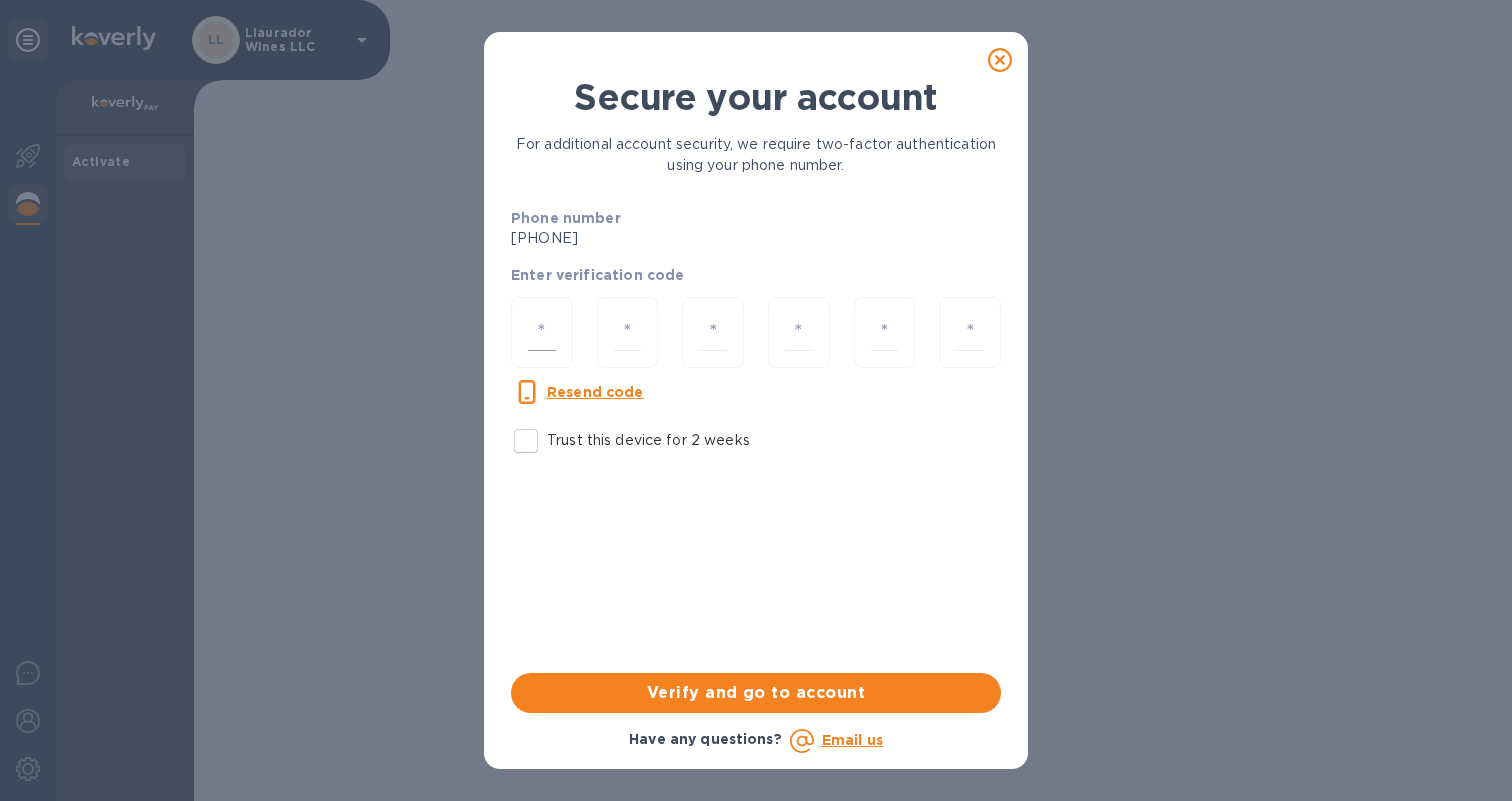 click at bounding box center [542, 332] 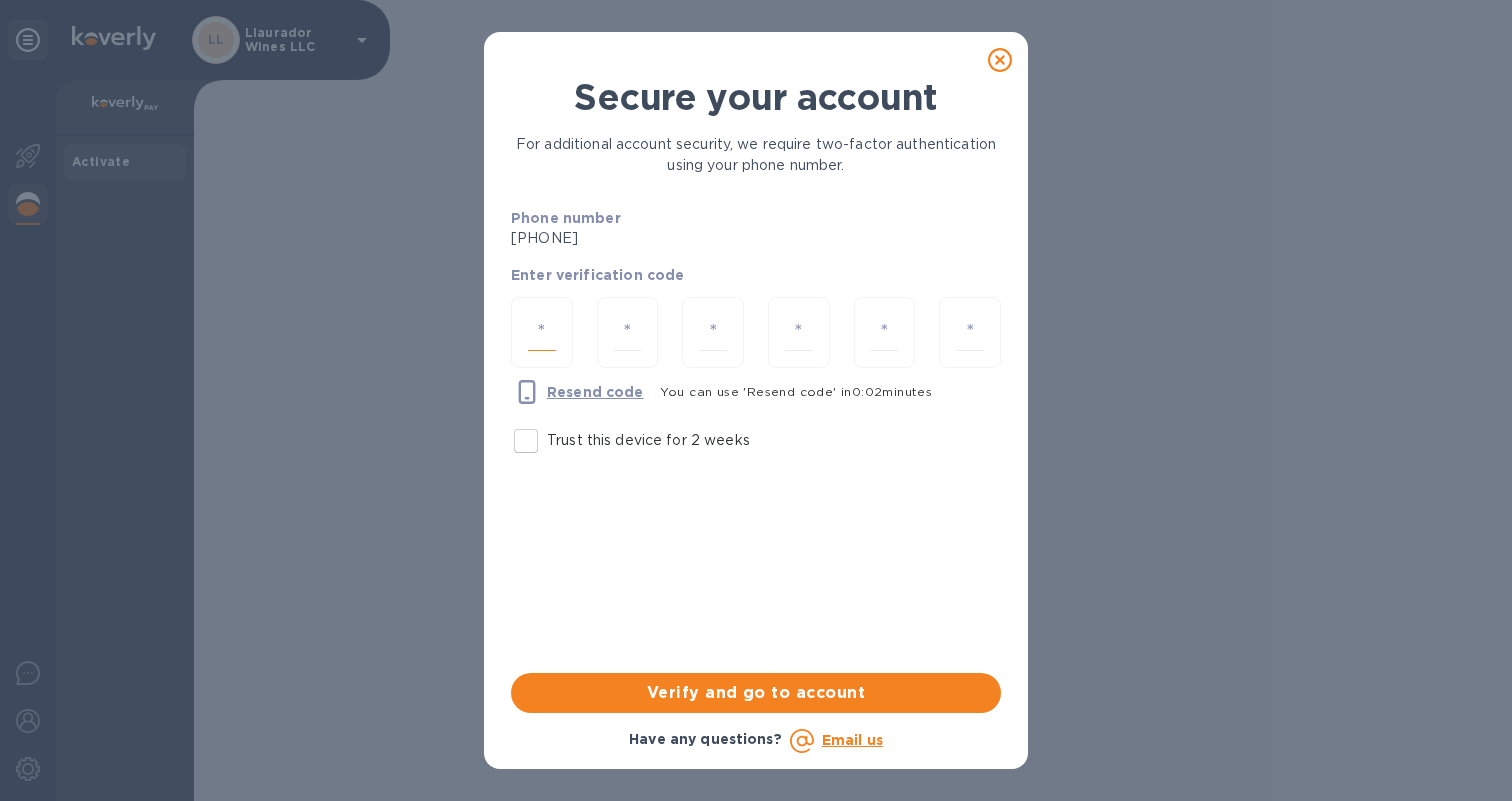 type on "3" 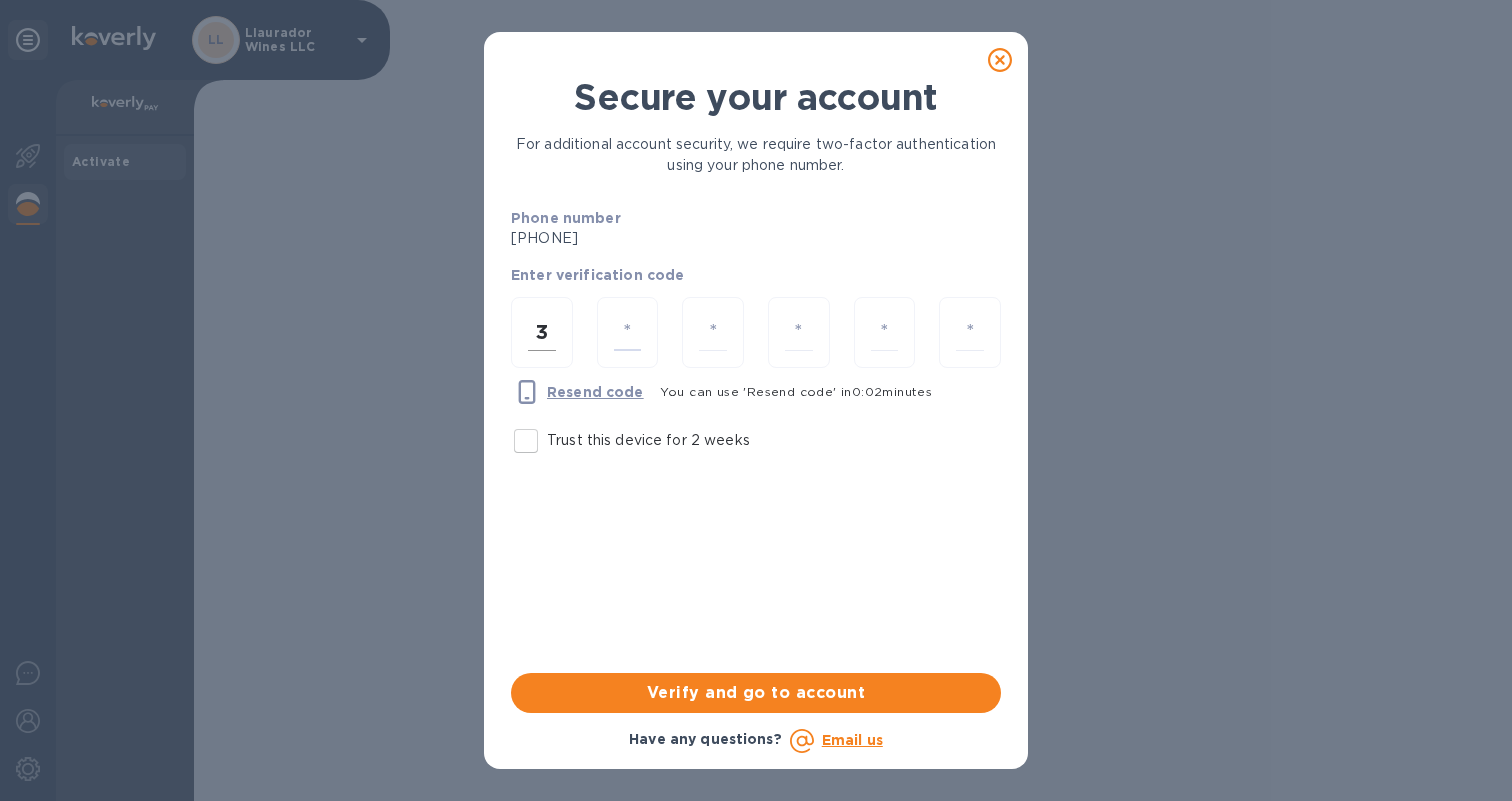 type on "4" 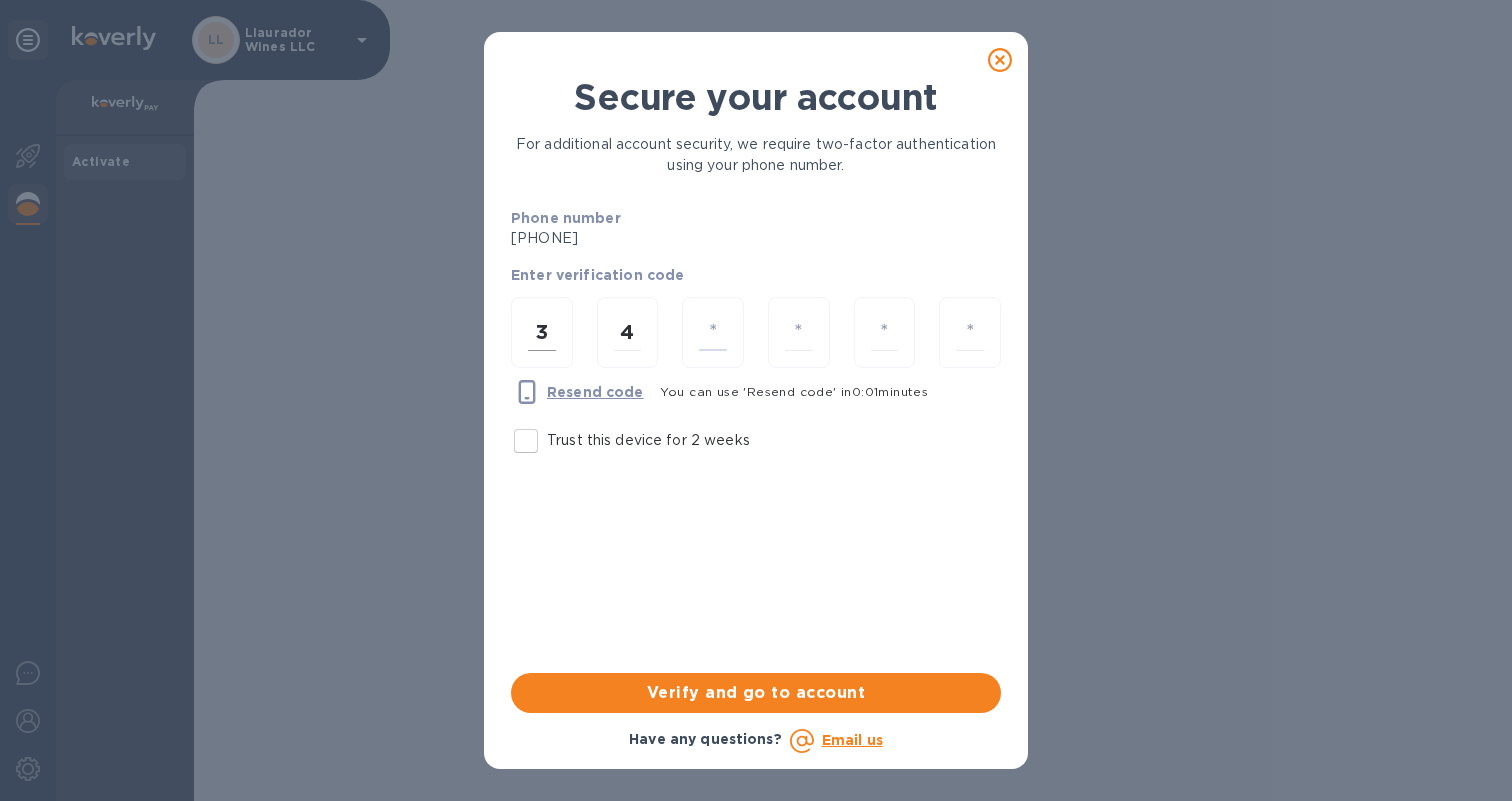 type on "7" 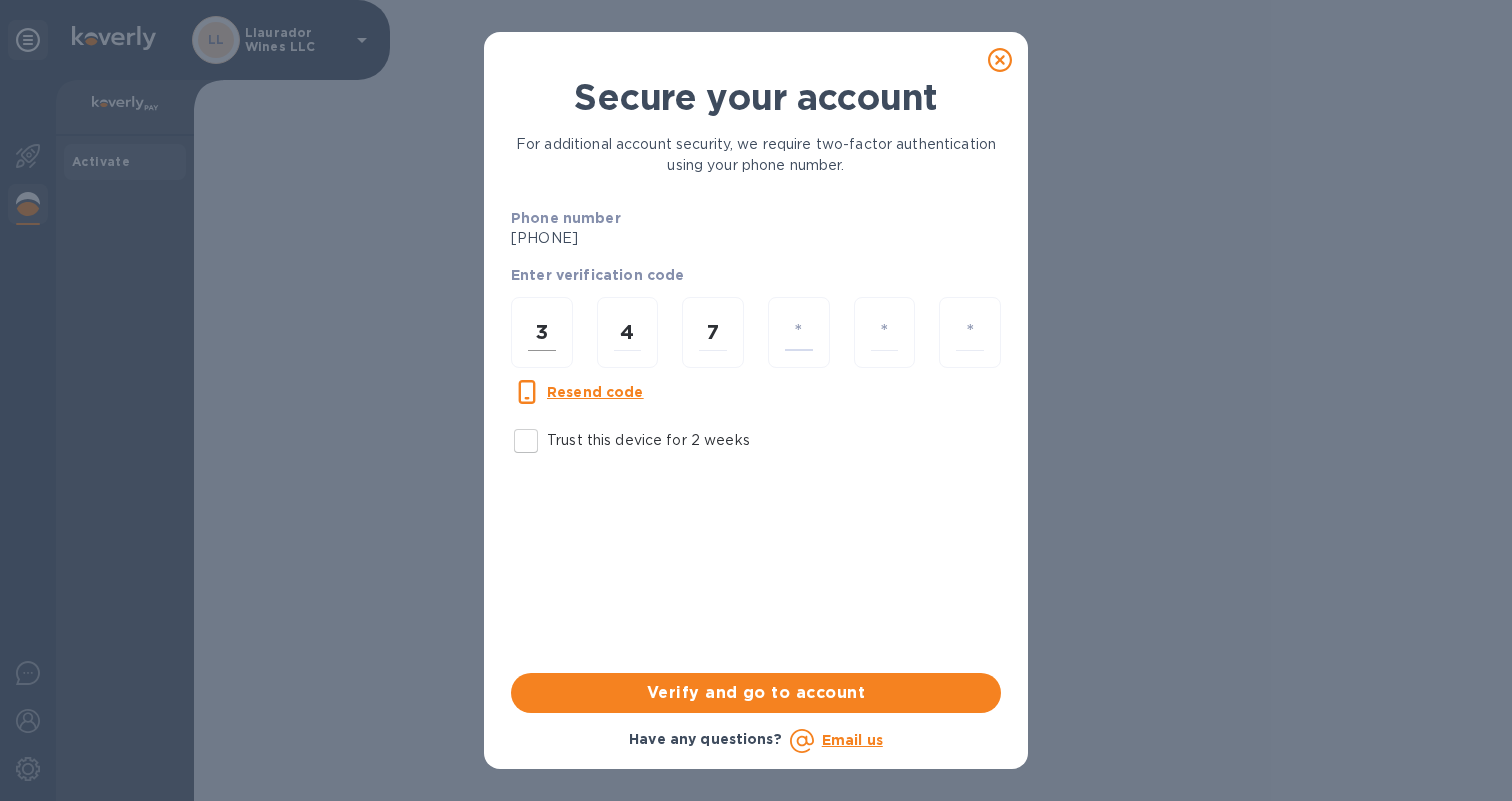 type on "1" 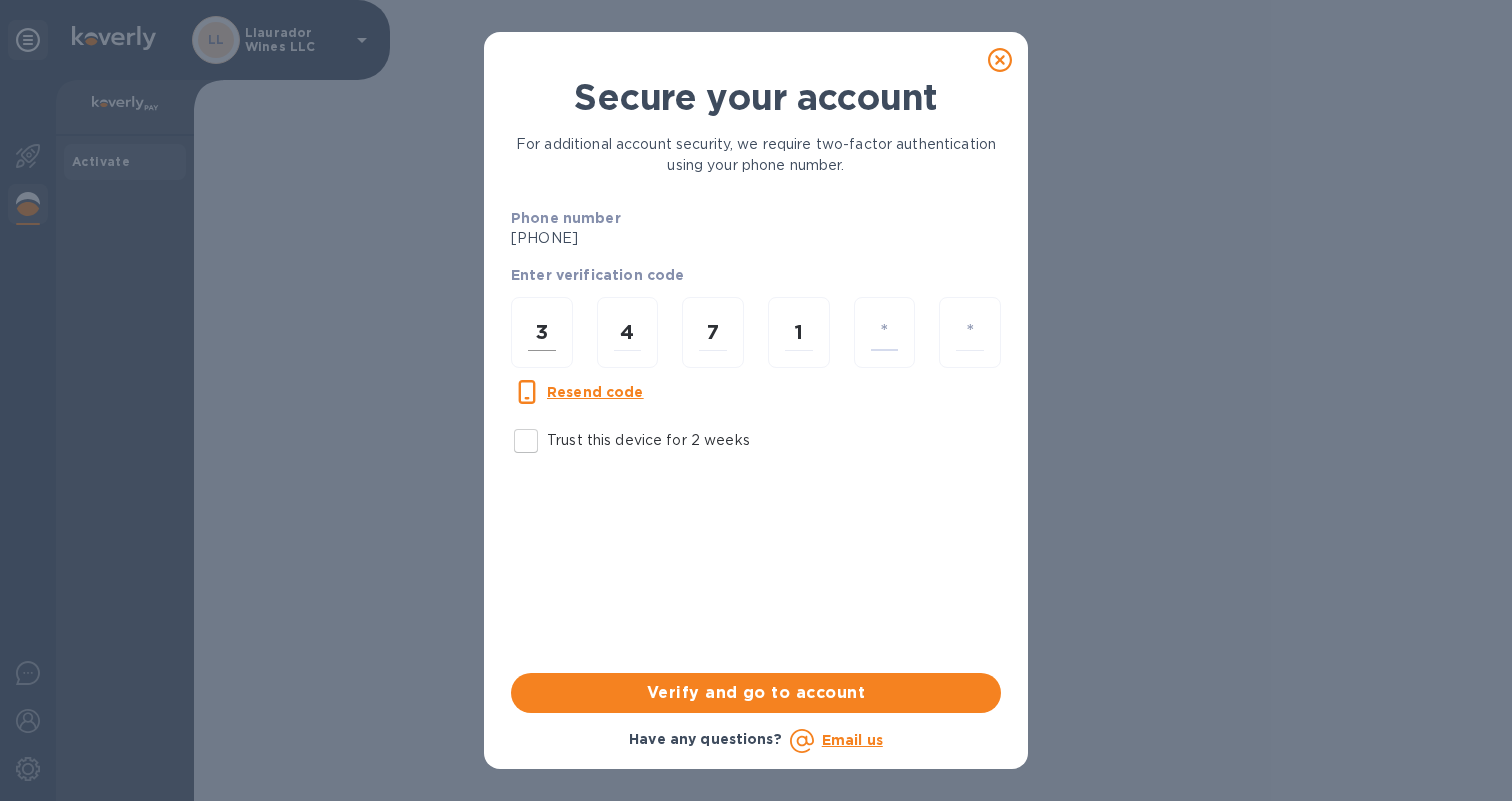 type on "3" 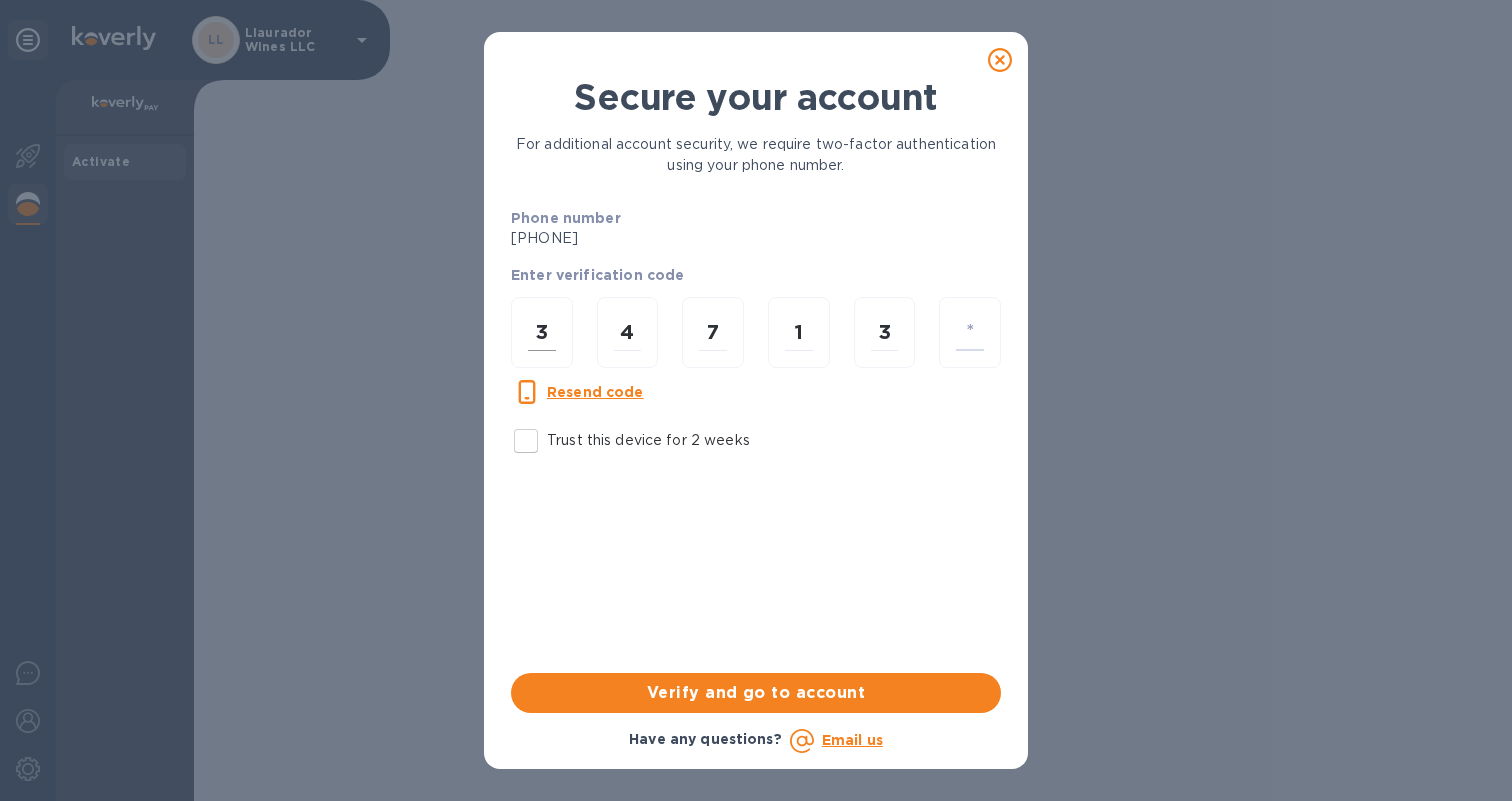 type on "9" 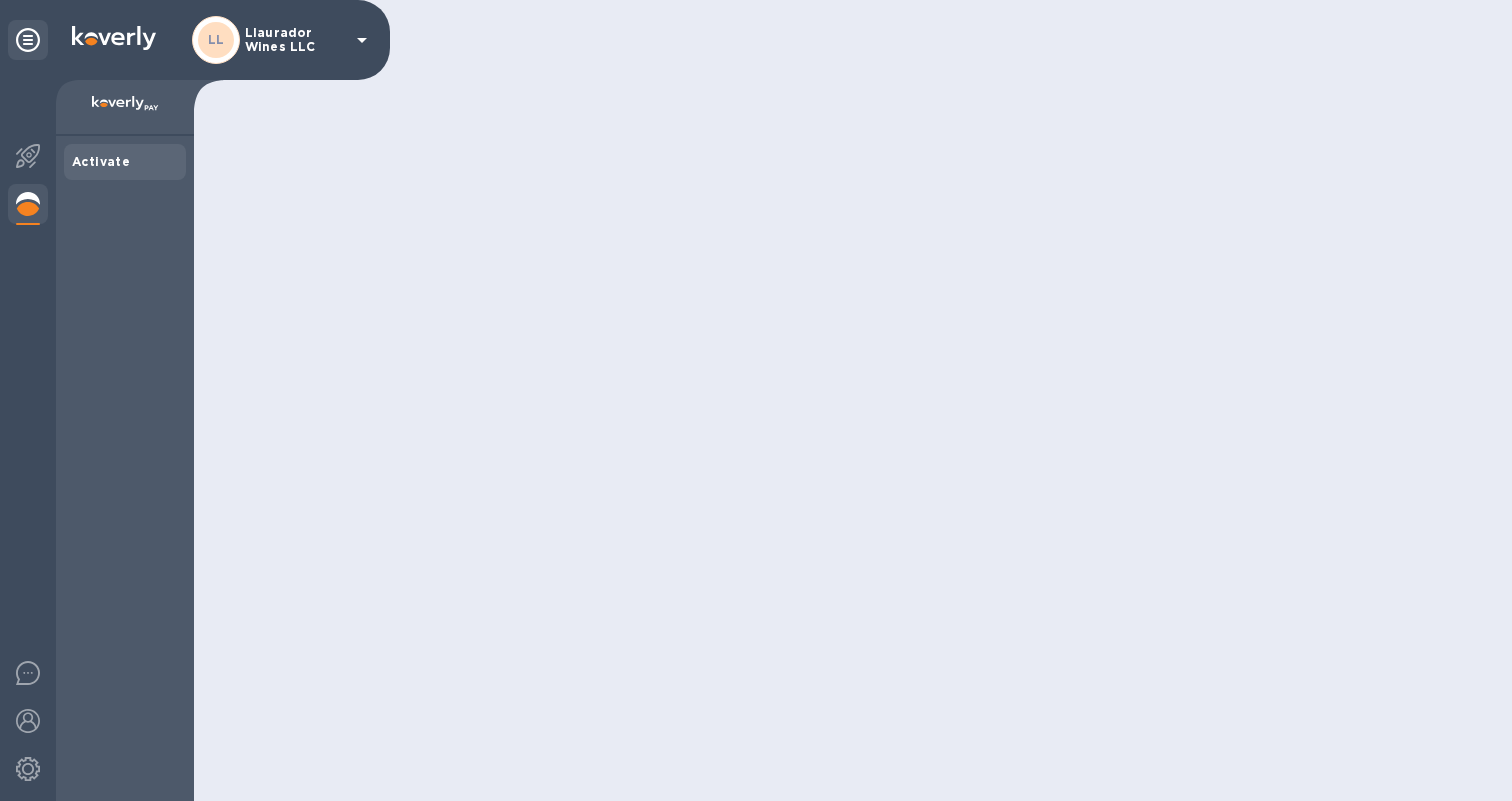 scroll, scrollTop: 0, scrollLeft: 0, axis: both 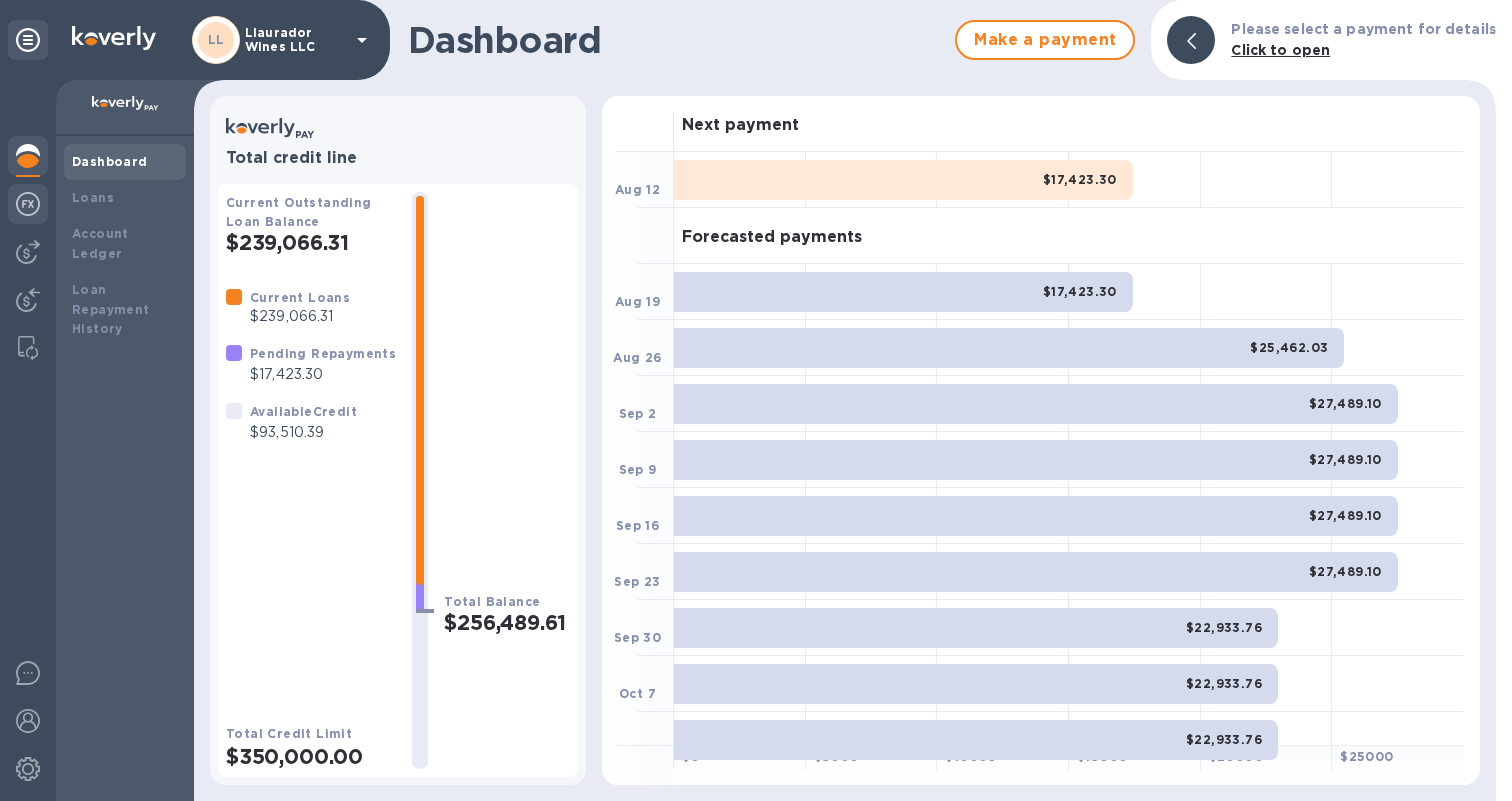 click at bounding box center (28, 204) 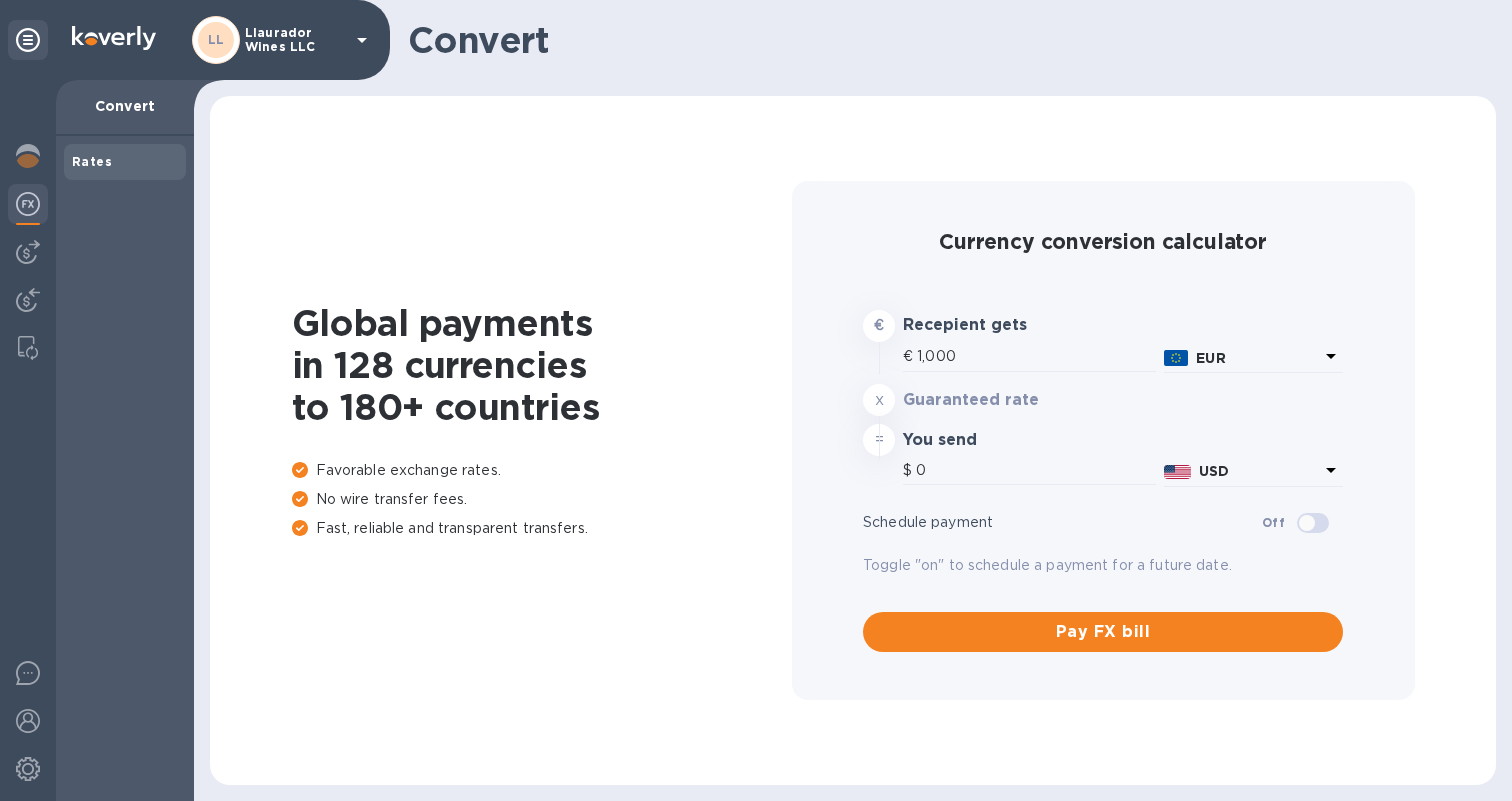 type on "1,166.31" 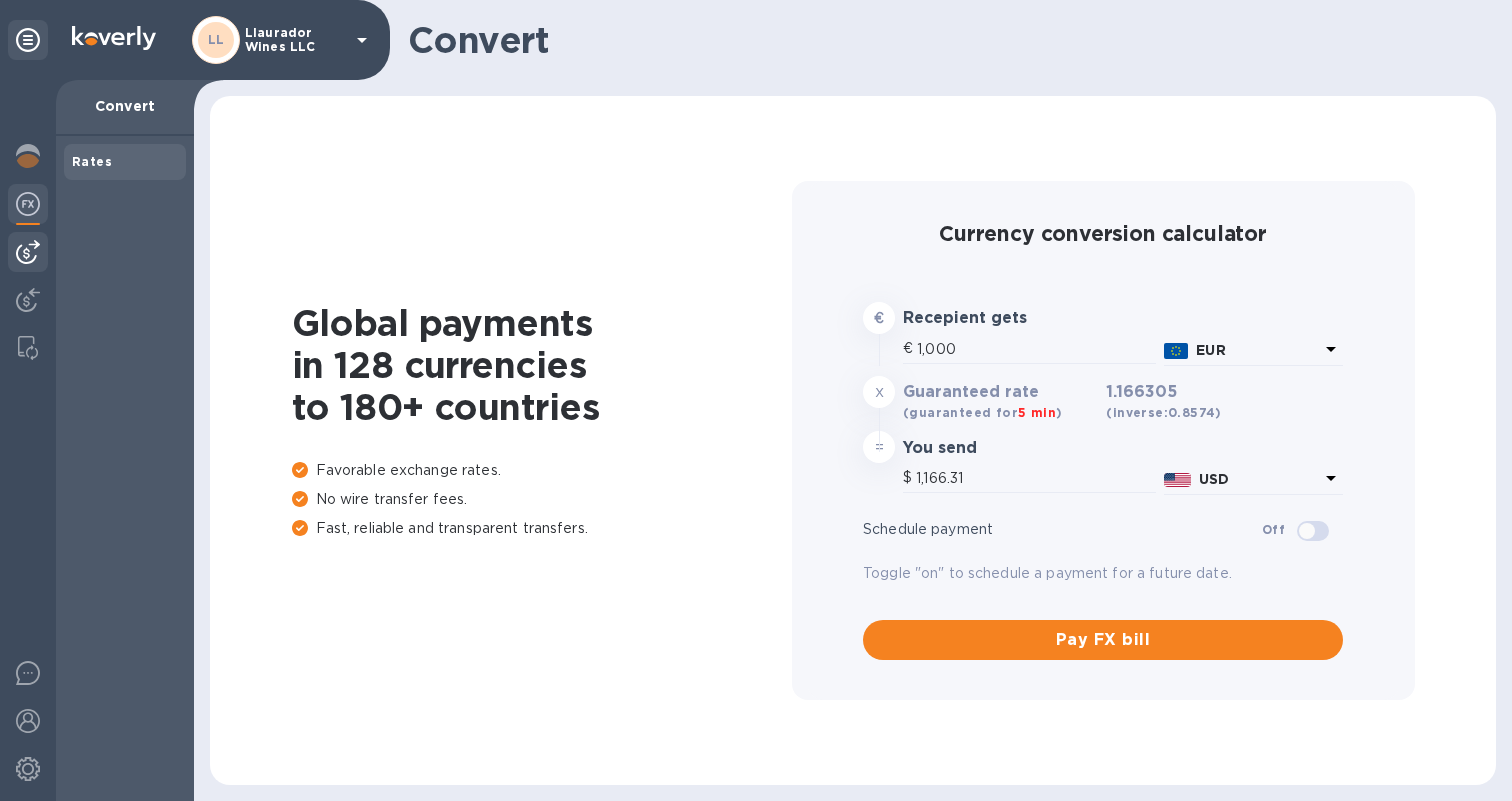 click at bounding box center (28, 252) 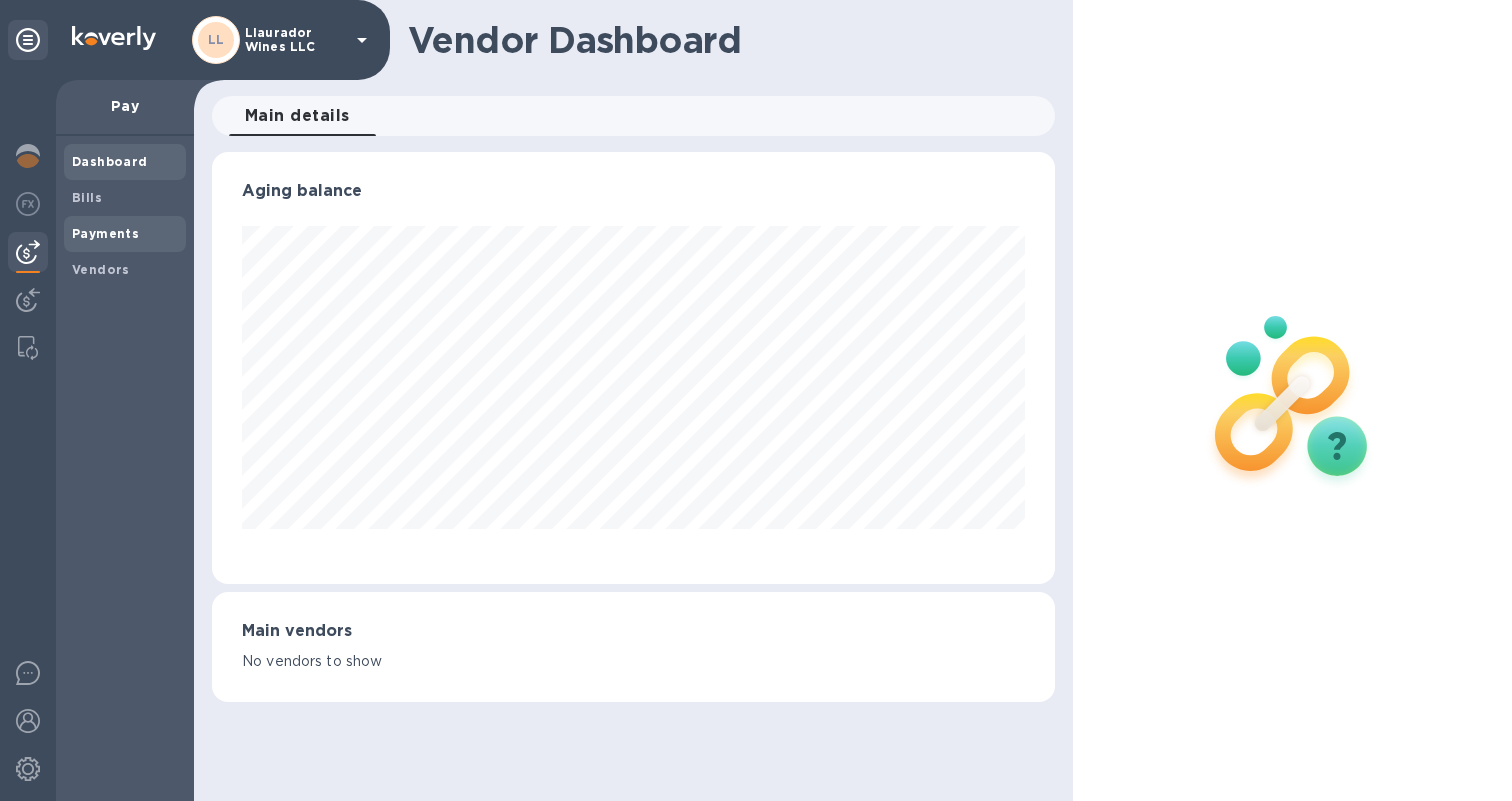 scroll, scrollTop: 999568, scrollLeft: 999157, axis: both 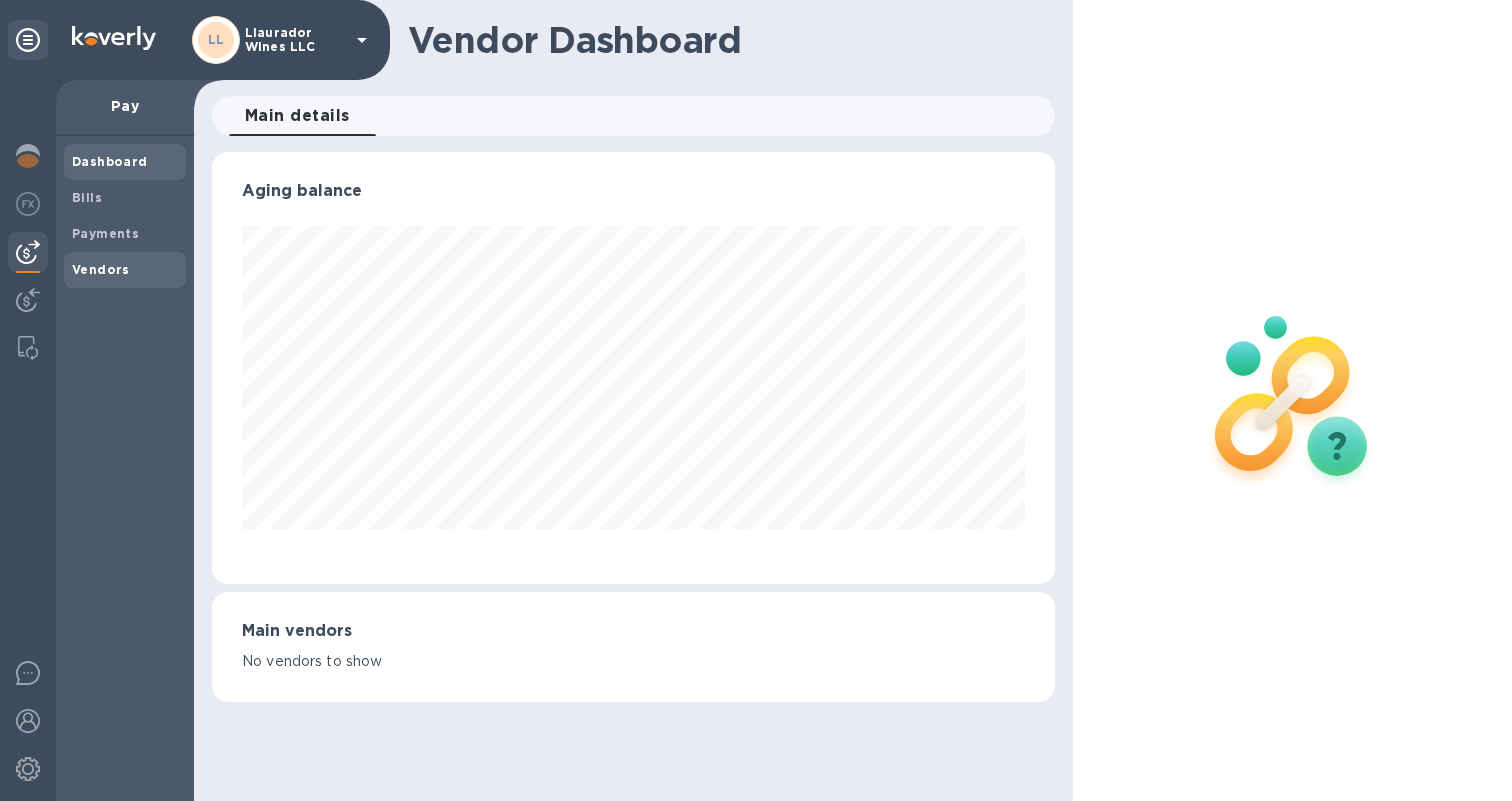 click on "Vendors" at bounding box center (101, 269) 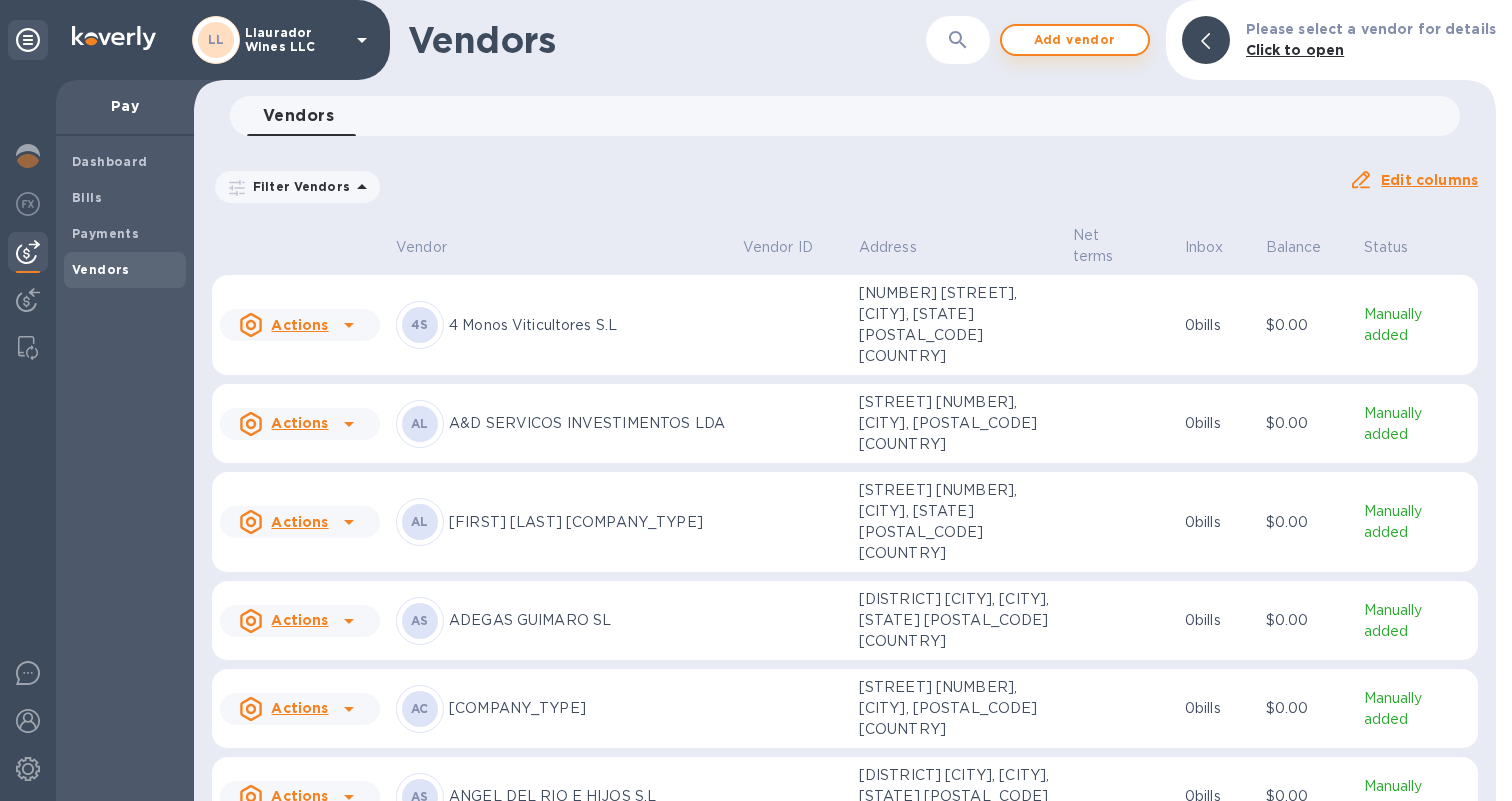 click on "Add vendor" at bounding box center [1075, 40] 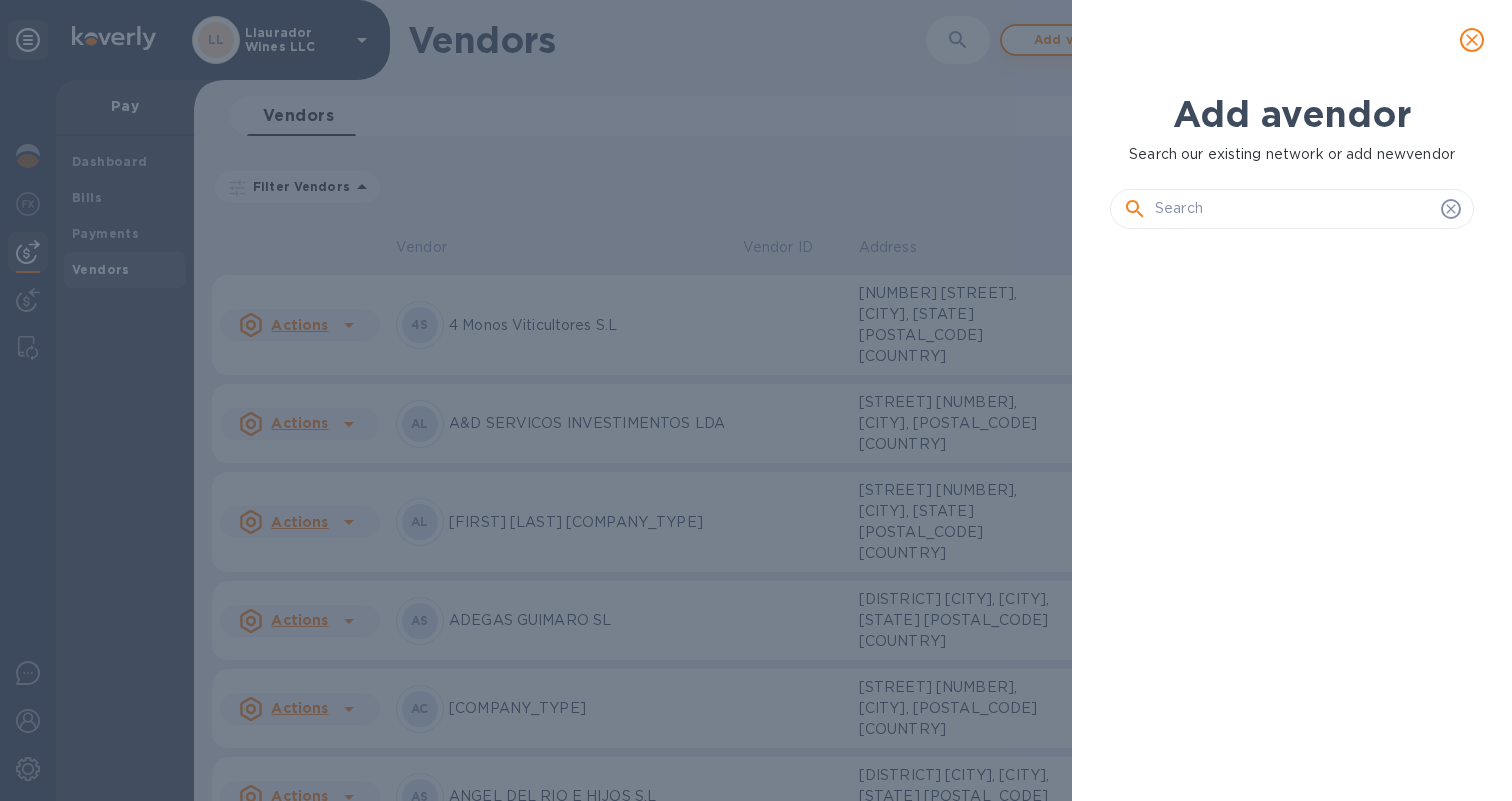scroll, scrollTop: 486, scrollLeft: 372, axis: both 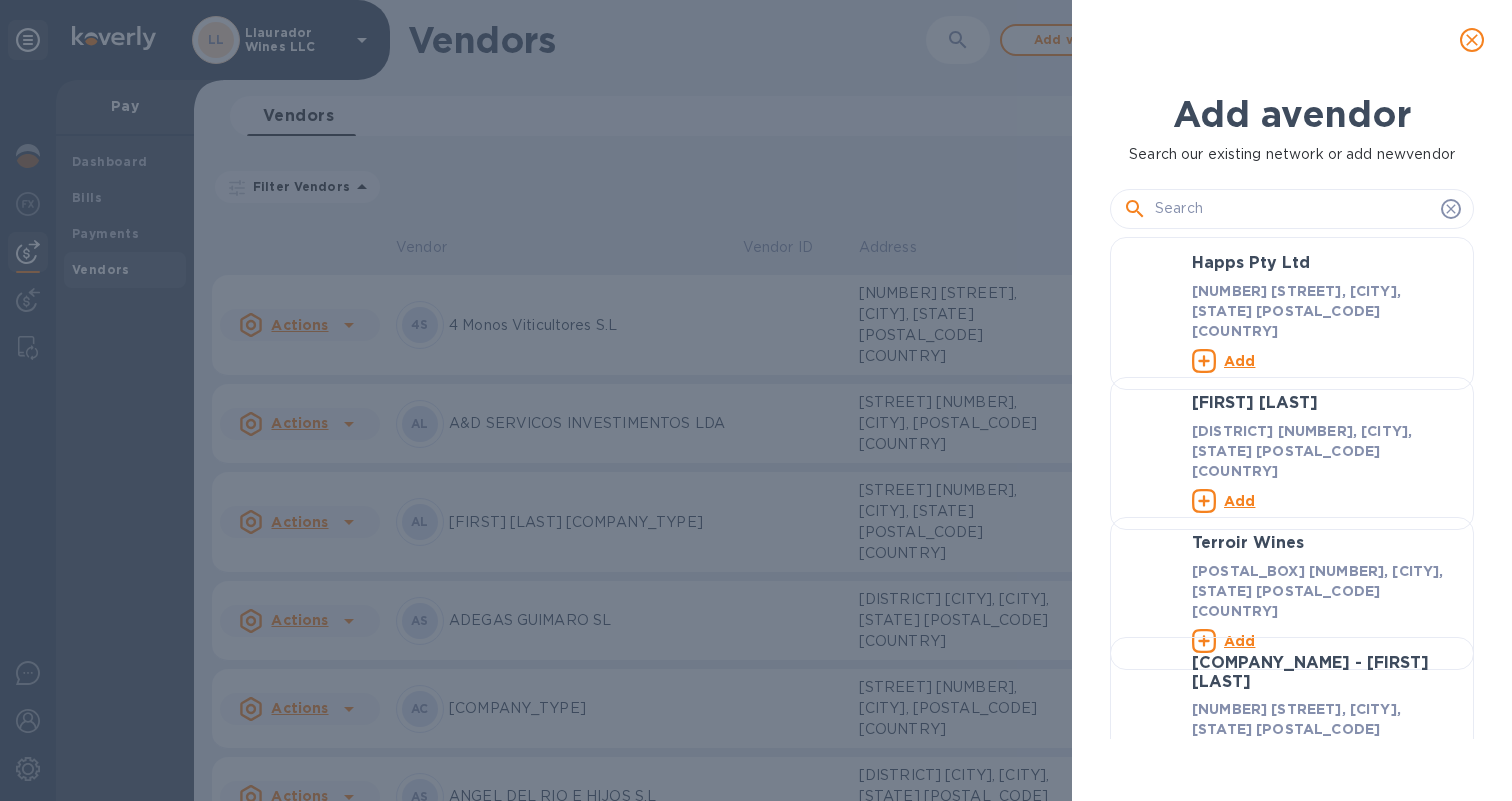 click at bounding box center (1294, 209) 